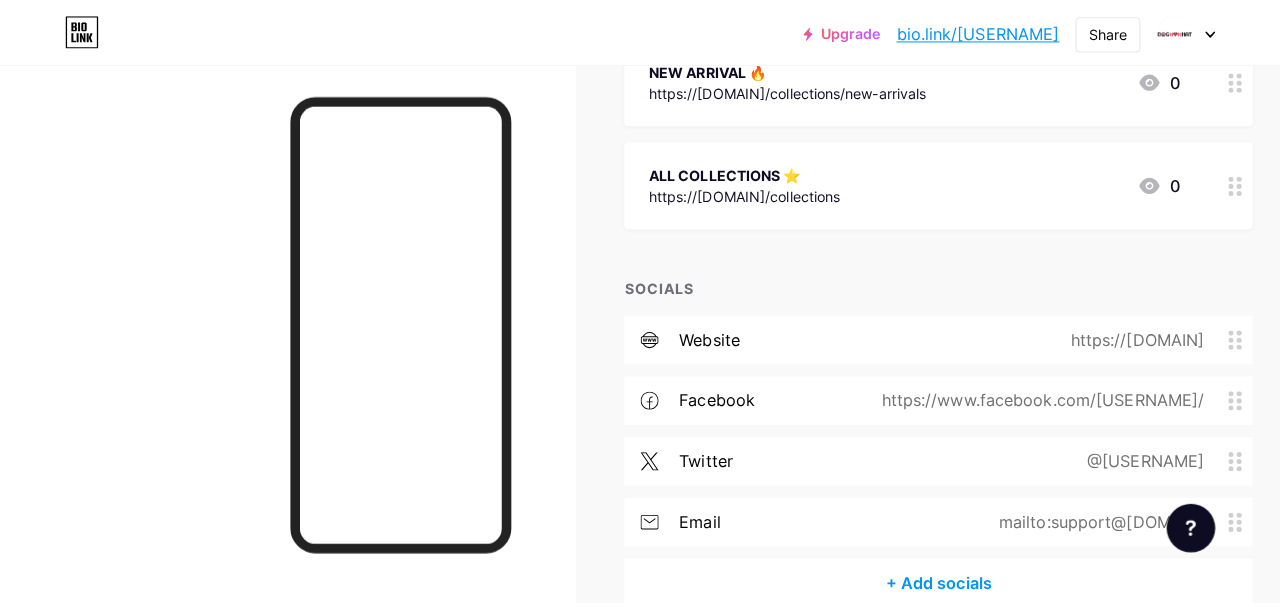 scroll, scrollTop: 500, scrollLeft: 0, axis: vertical 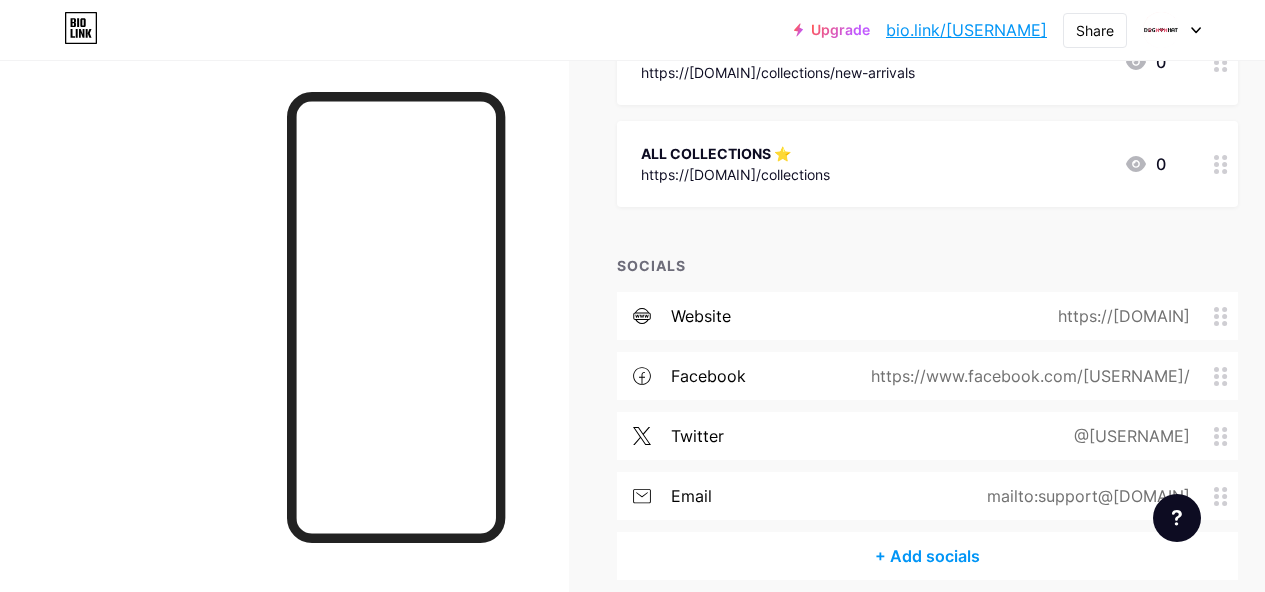click on "+ Add socials" at bounding box center (927, 556) 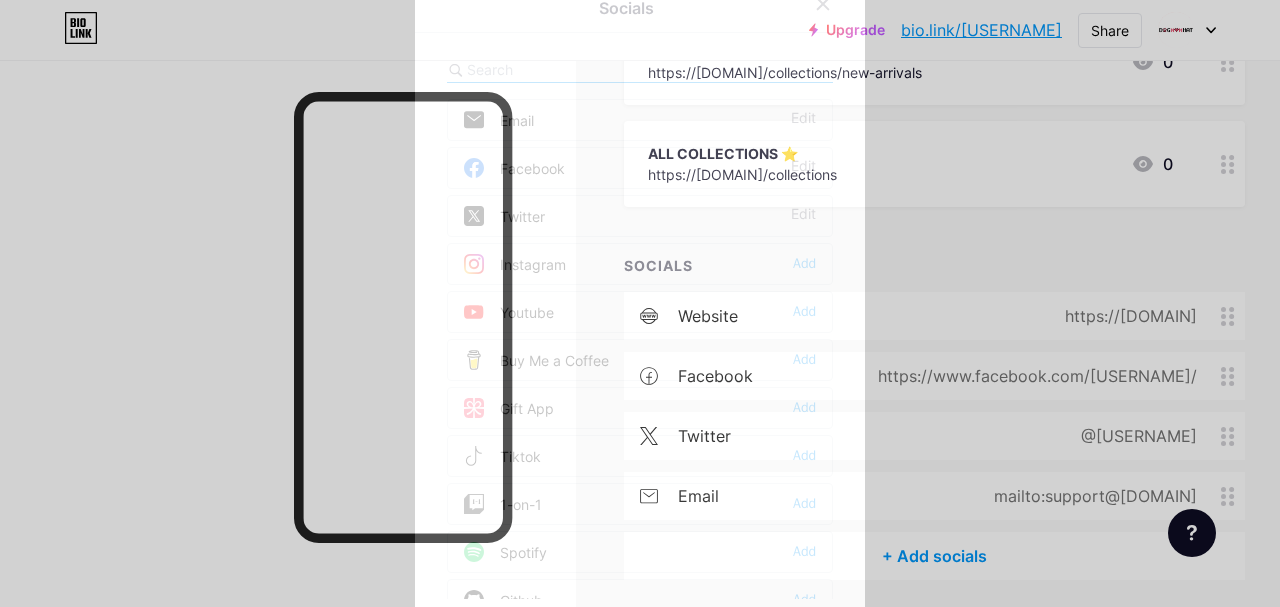click at bounding box center (577, 69) 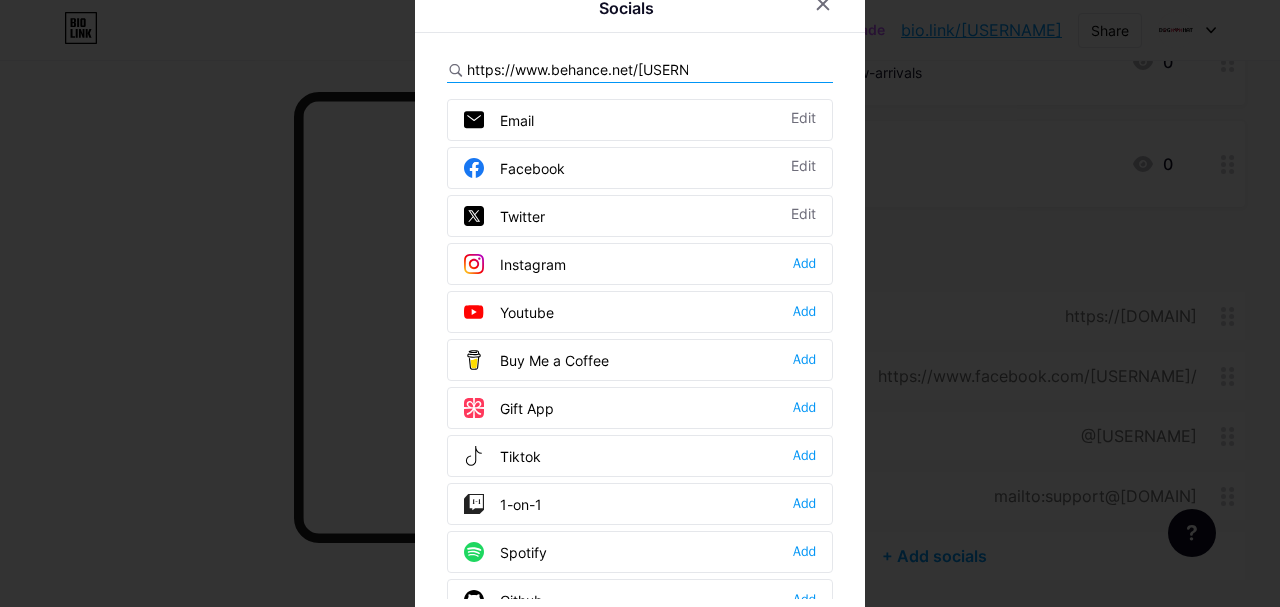 scroll, scrollTop: 0, scrollLeft: 53, axis: horizontal 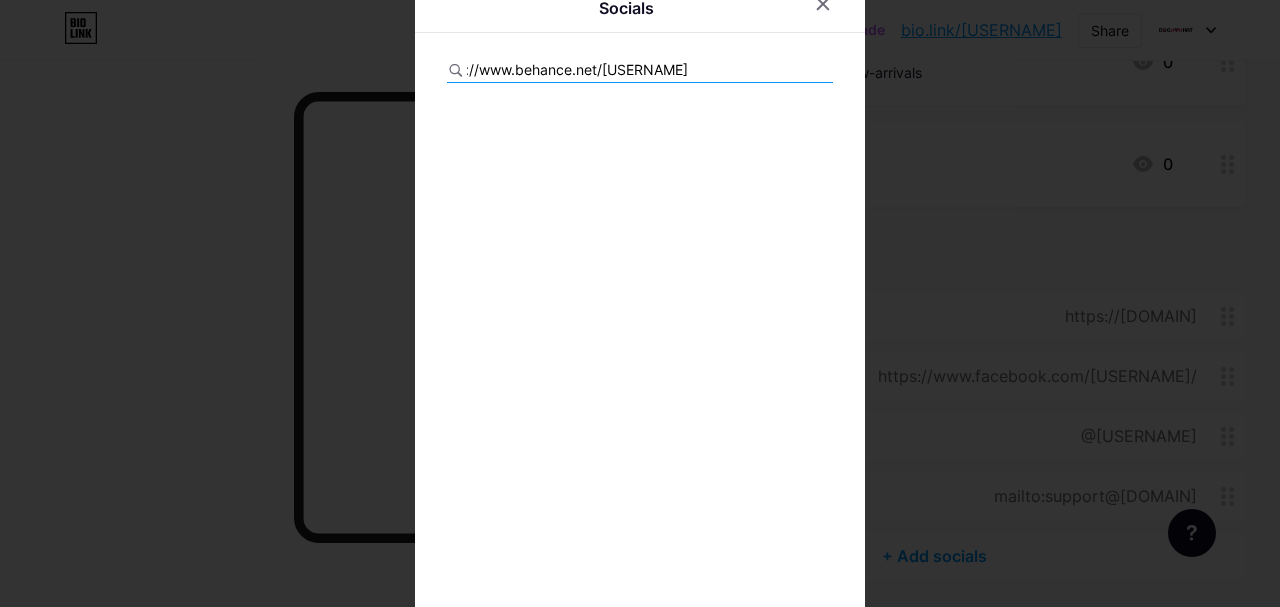 click on "https://www.behance.net/[USERNAME]" at bounding box center [640, 70] 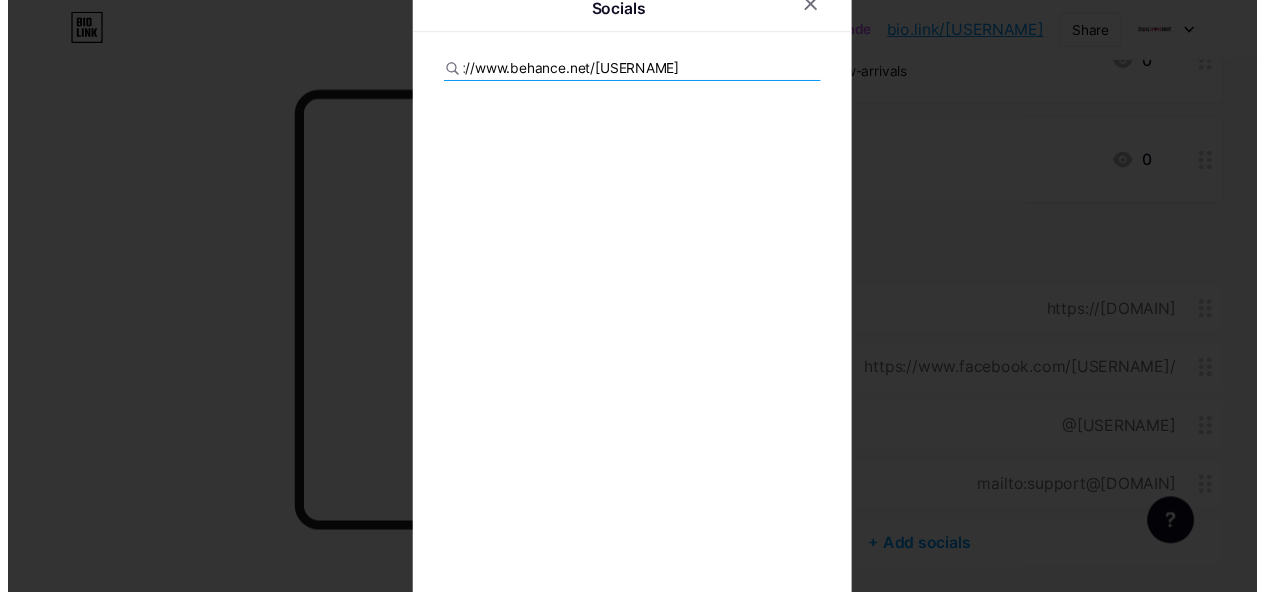 scroll, scrollTop: 0, scrollLeft: 0, axis: both 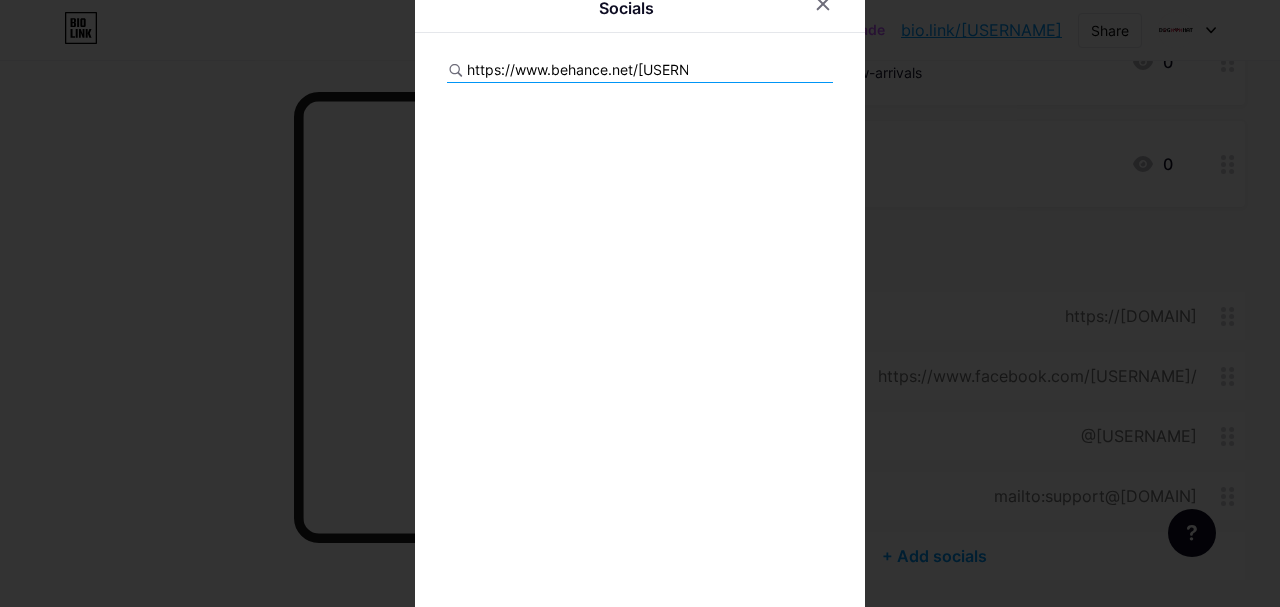 click on "https://www.behance.net/[USERNAME]" at bounding box center (640, 70) 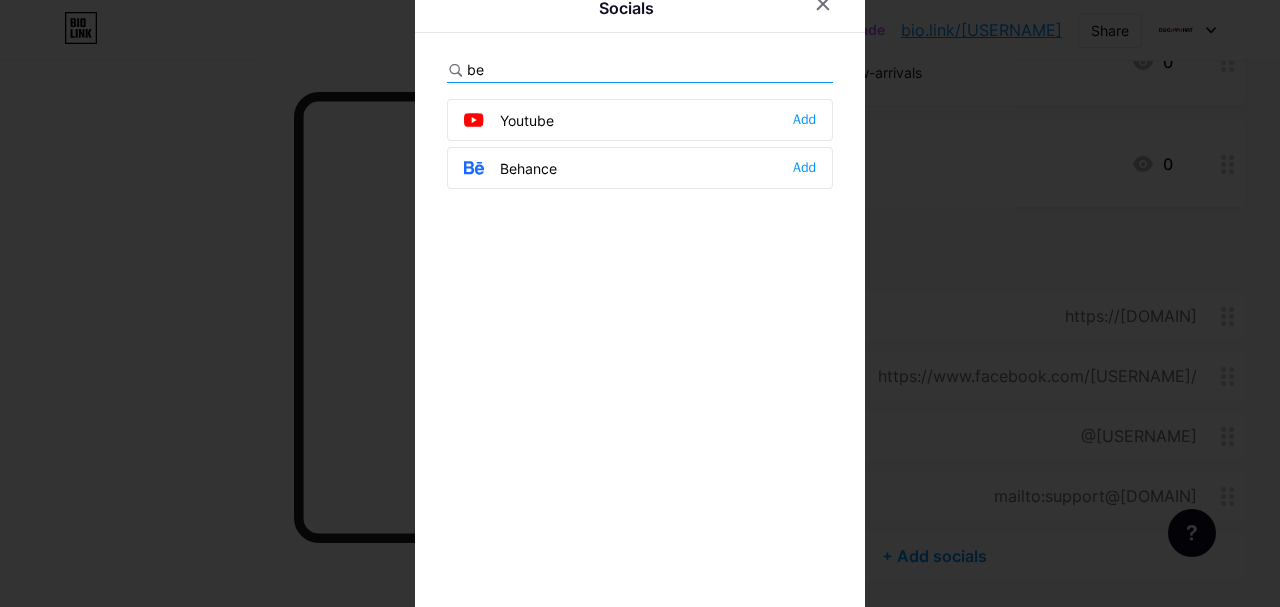 type on "be" 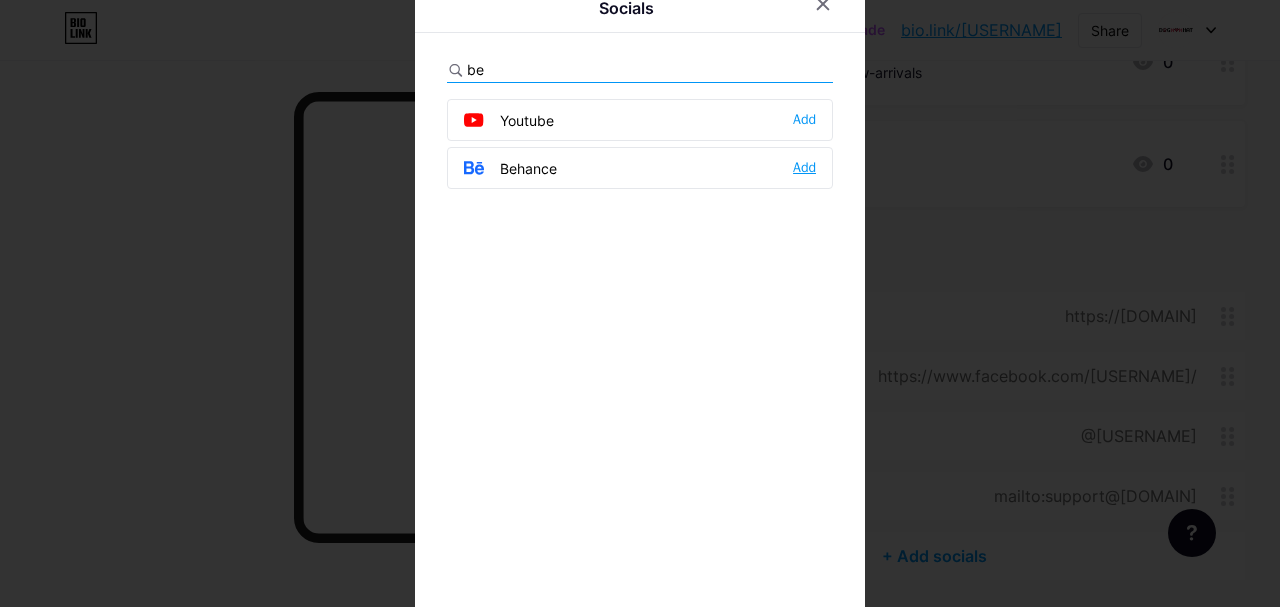 click on "Behance
Add" at bounding box center (640, 168) 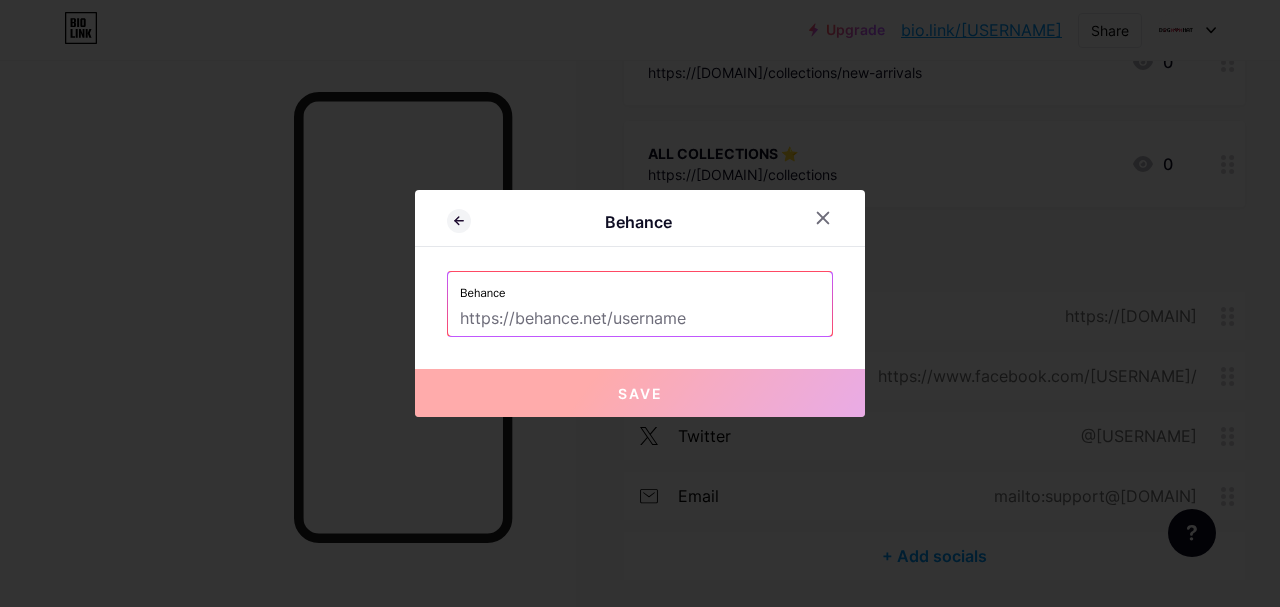 click at bounding box center (640, 319) 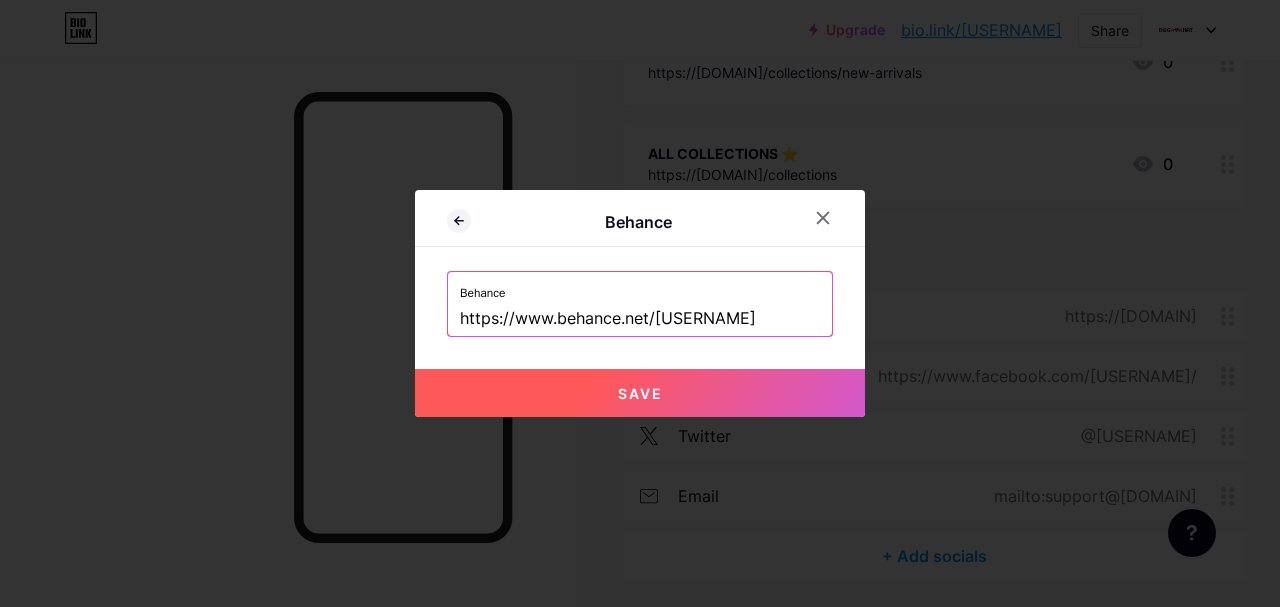 type on "https://www.behance.net/[USERNAME]" 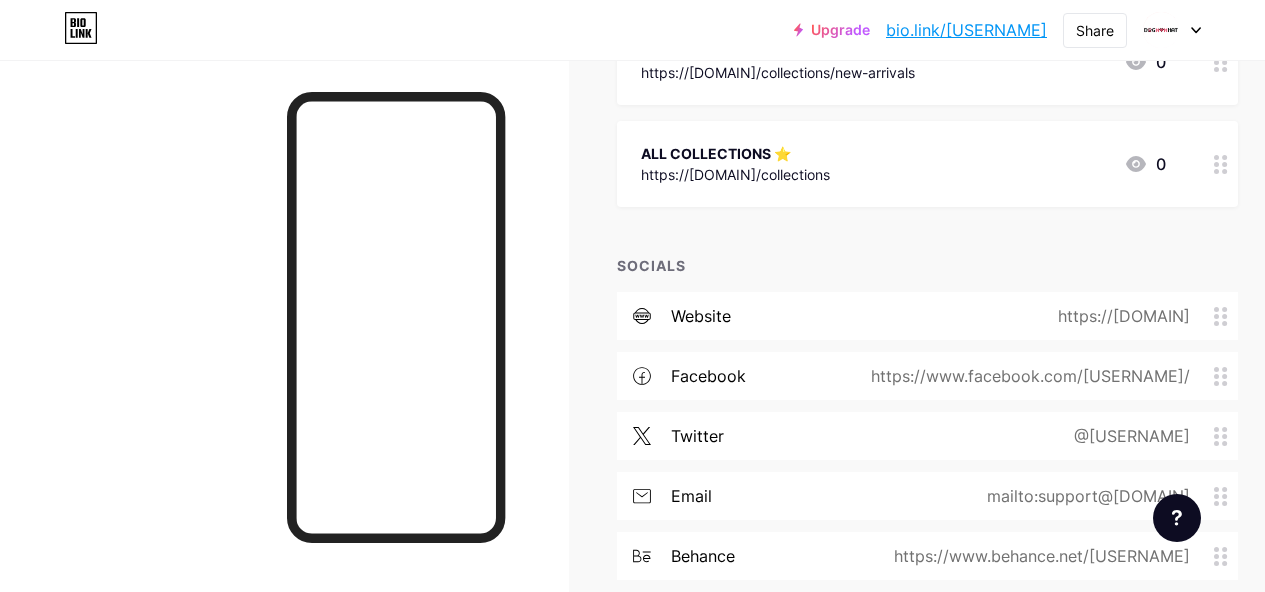 scroll, scrollTop: 600, scrollLeft: 0, axis: vertical 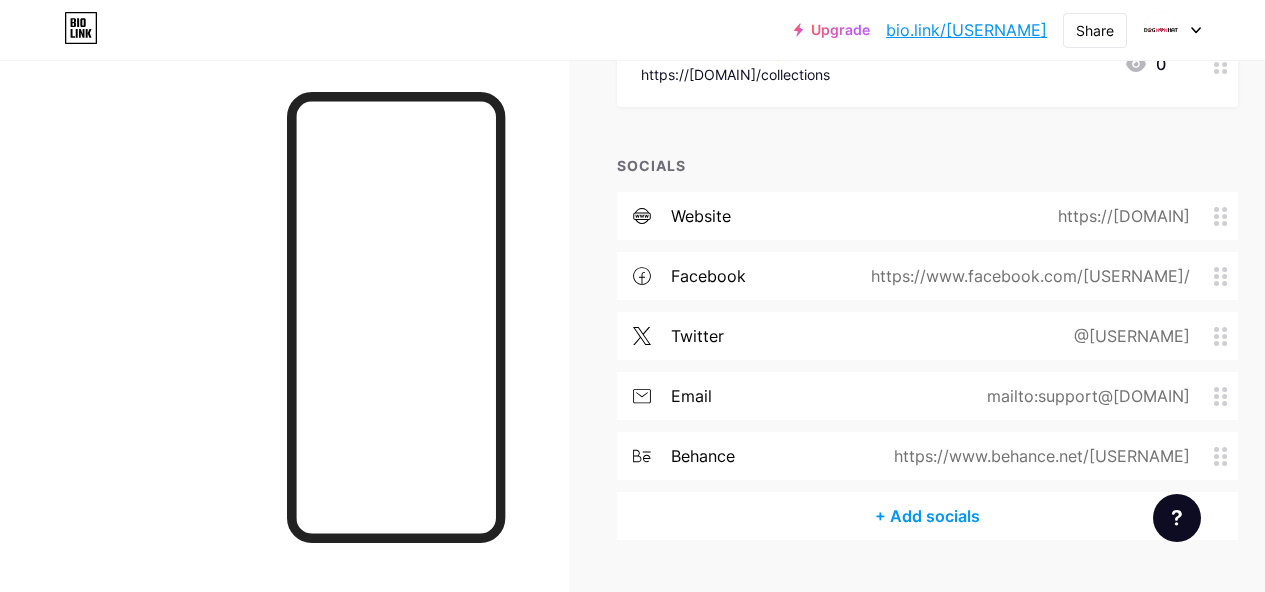 type 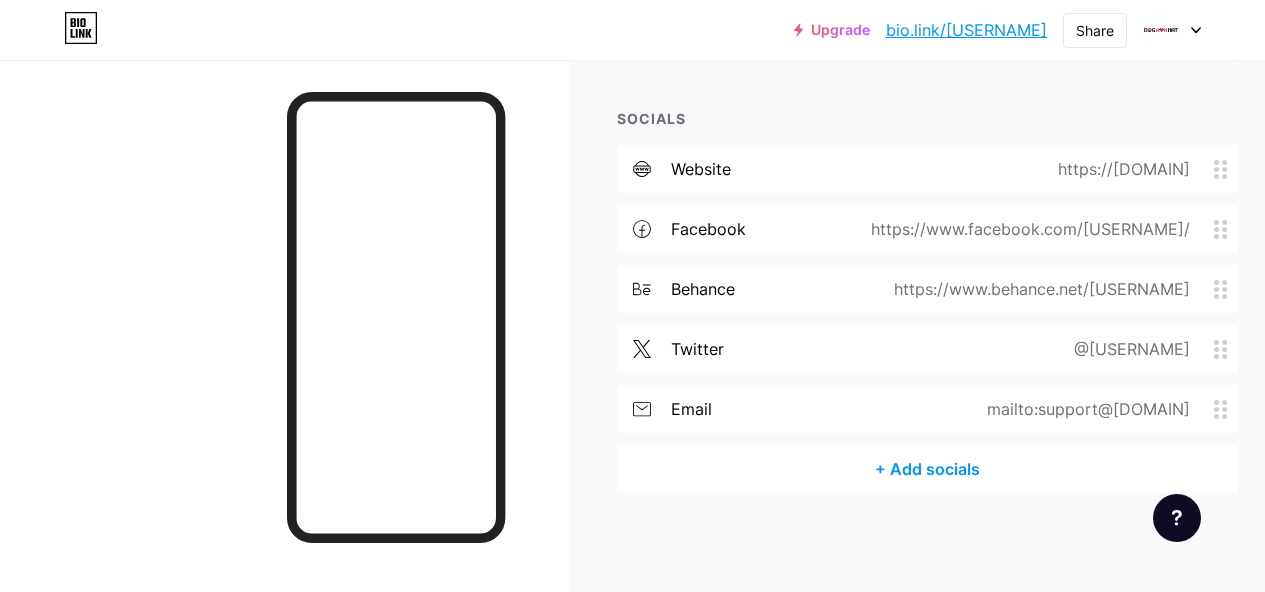 click on "+ Add socials" at bounding box center (927, 469) 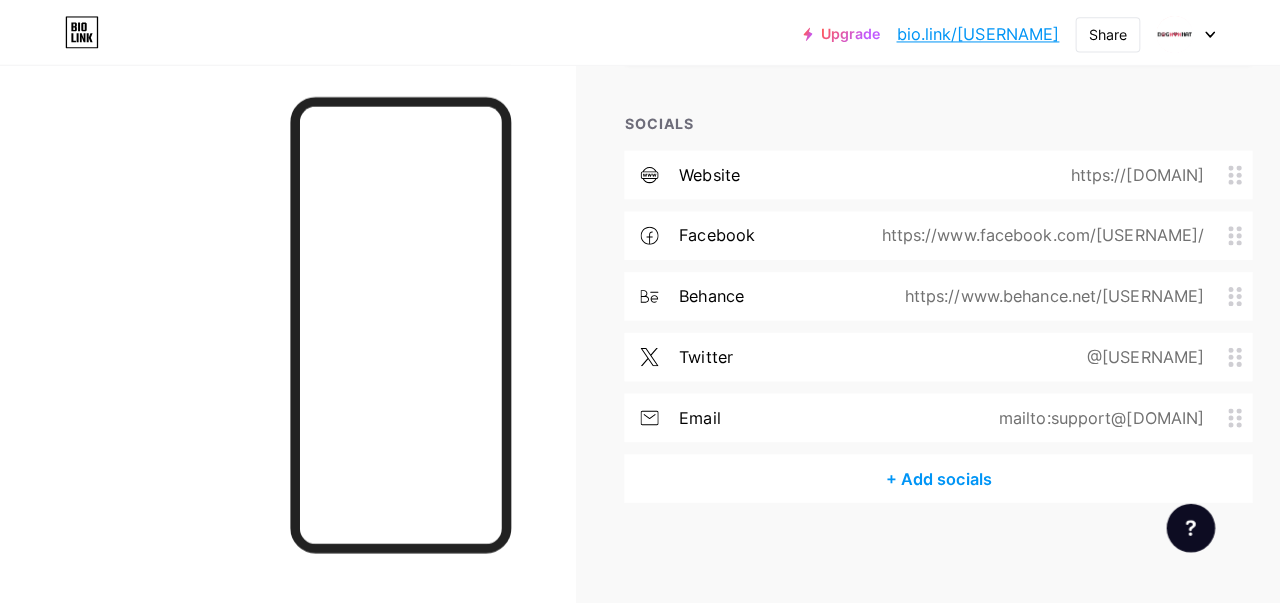 scroll, scrollTop: 632, scrollLeft: 0, axis: vertical 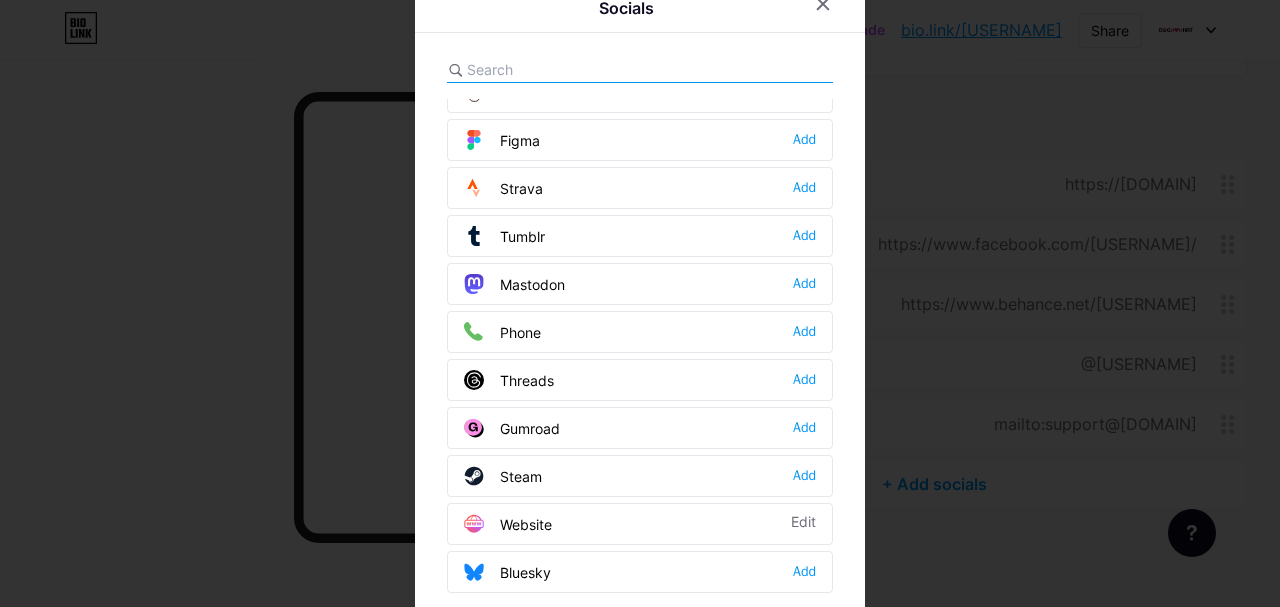 click at bounding box center (640, 303) 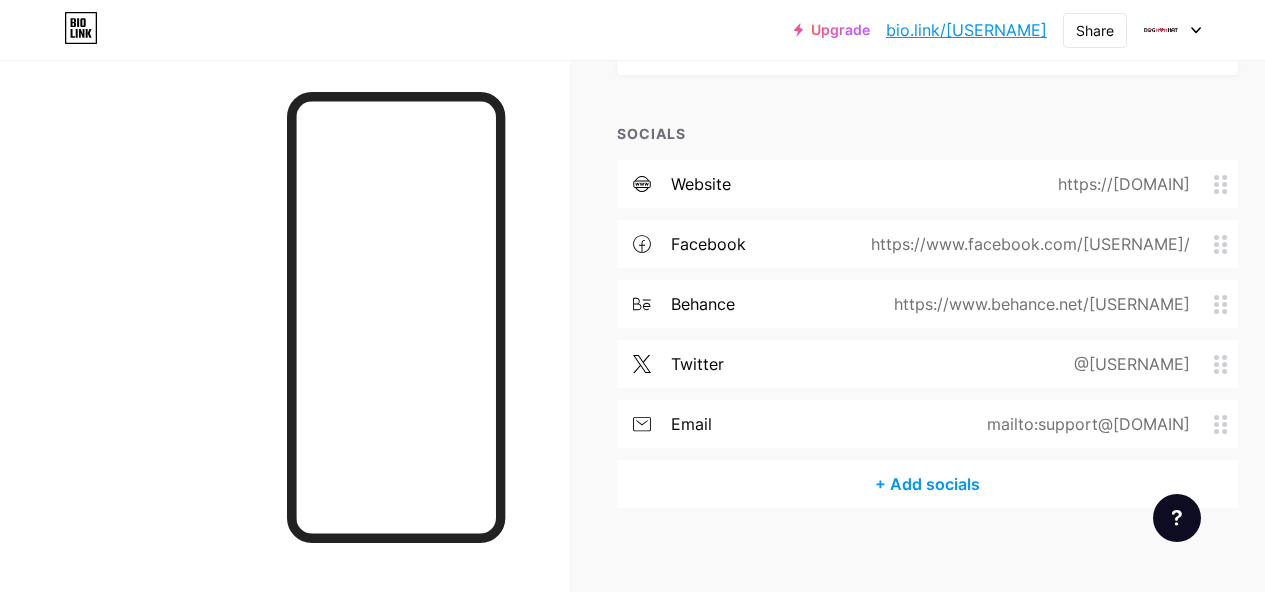 click on "bio.link/[USERNAME]" at bounding box center (966, 30) 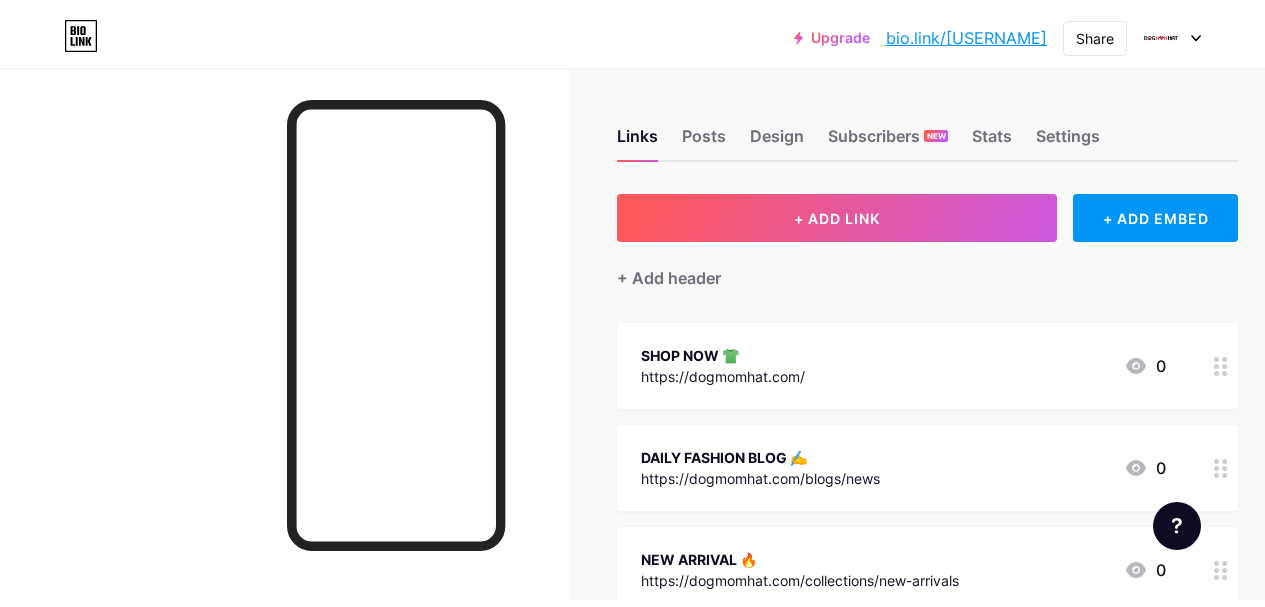 scroll, scrollTop: 0, scrollLeft: 0, axis: both 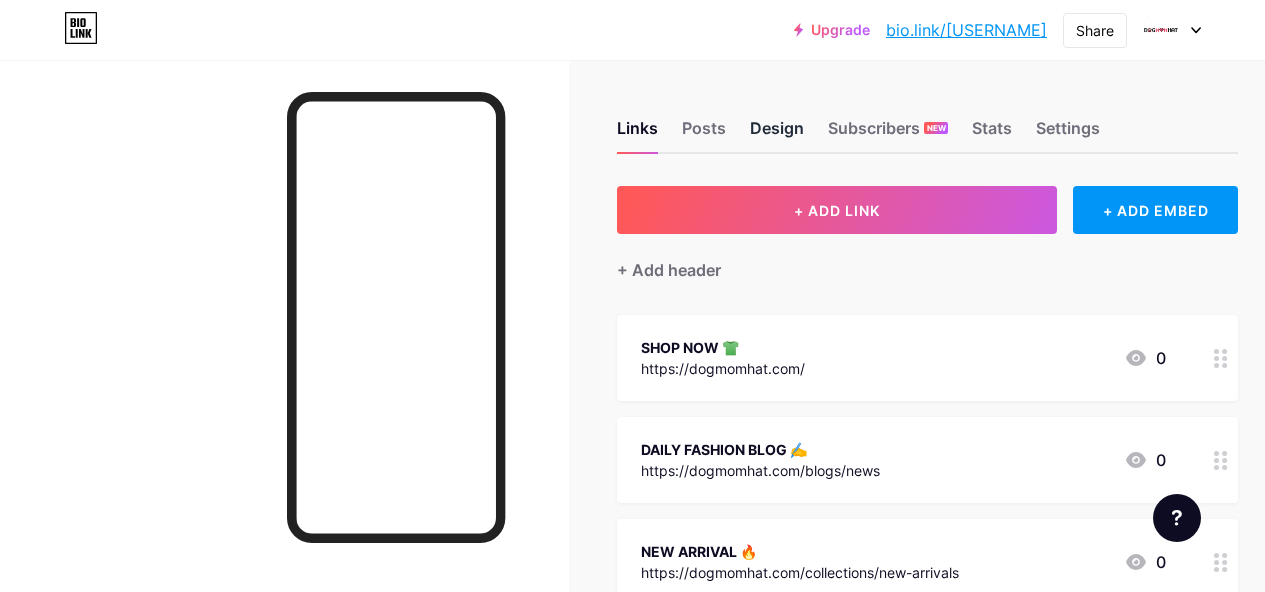click on "Design" at bounding box center (777, 134) 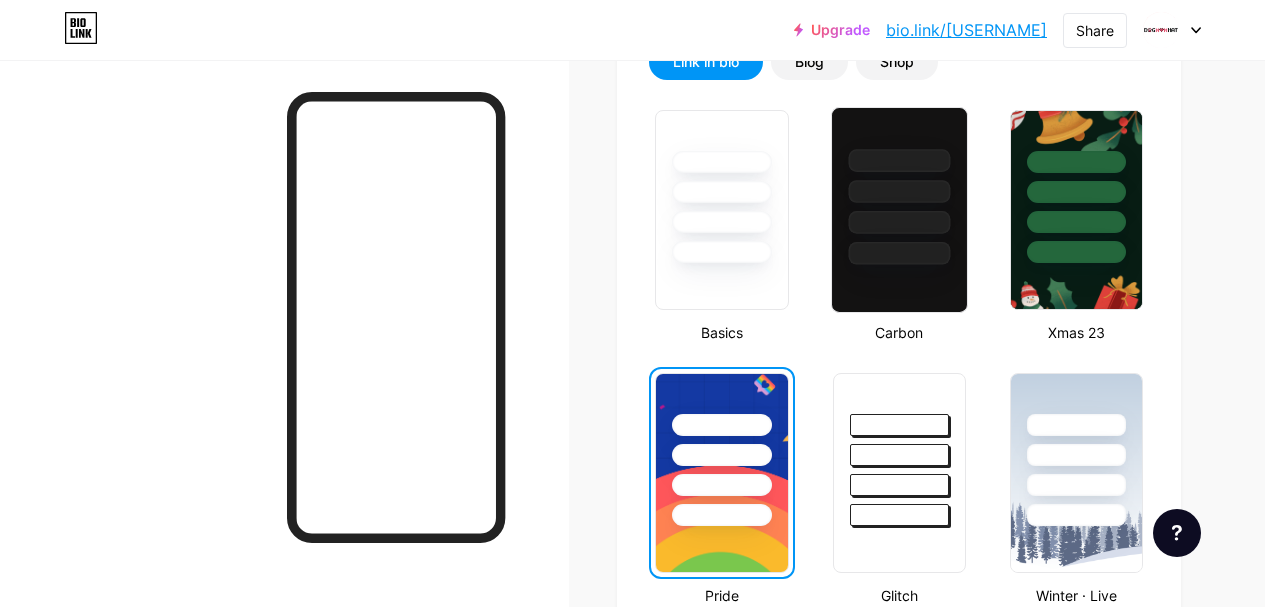 scroll, scrollTop: 390, scrollLeft: 0, axis: vertical 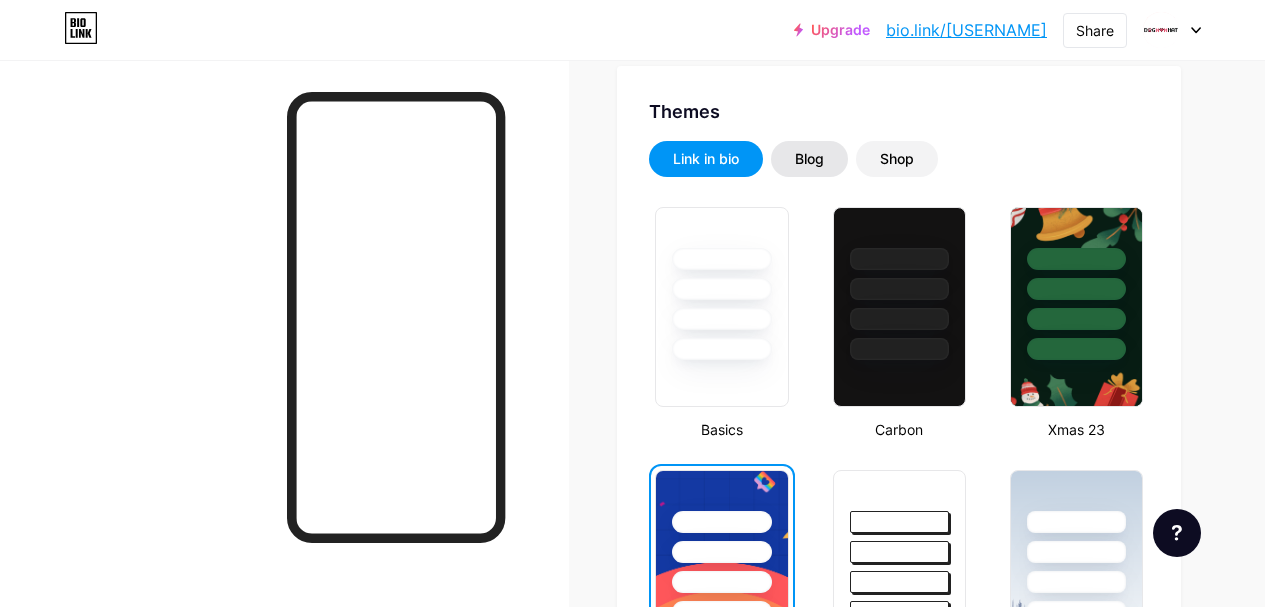 click on "Blog" at bounding box center (809, 159) 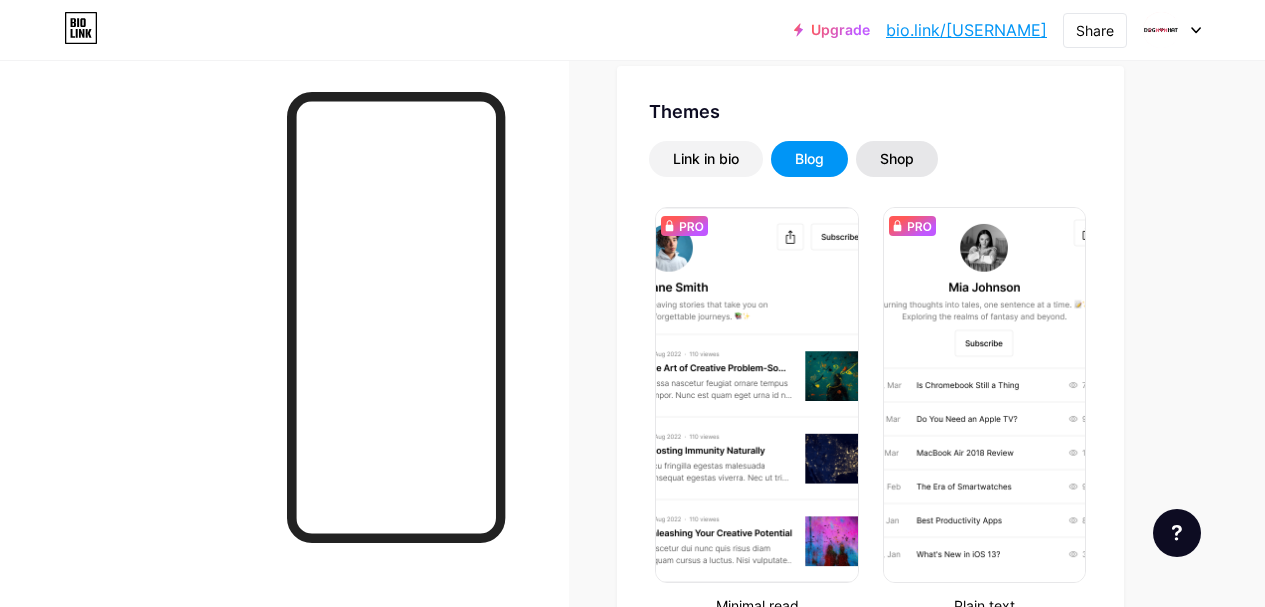 click on "Shop" at bounding box center (897, 159) 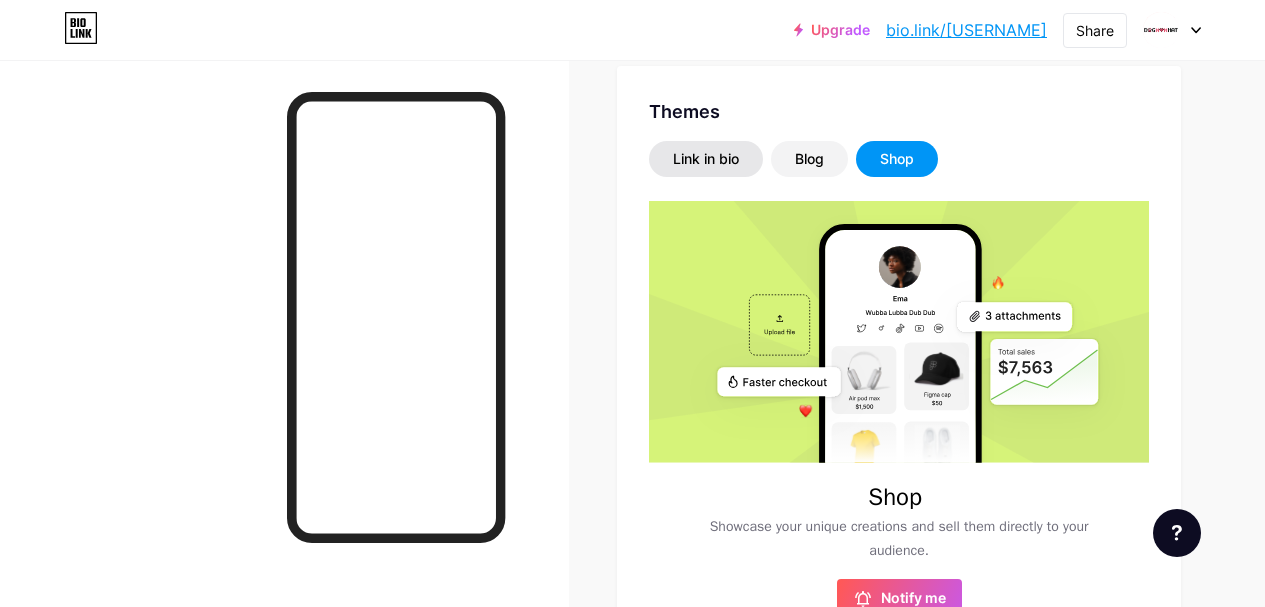 click on "Link in bio" at bounding box center [706, 159] 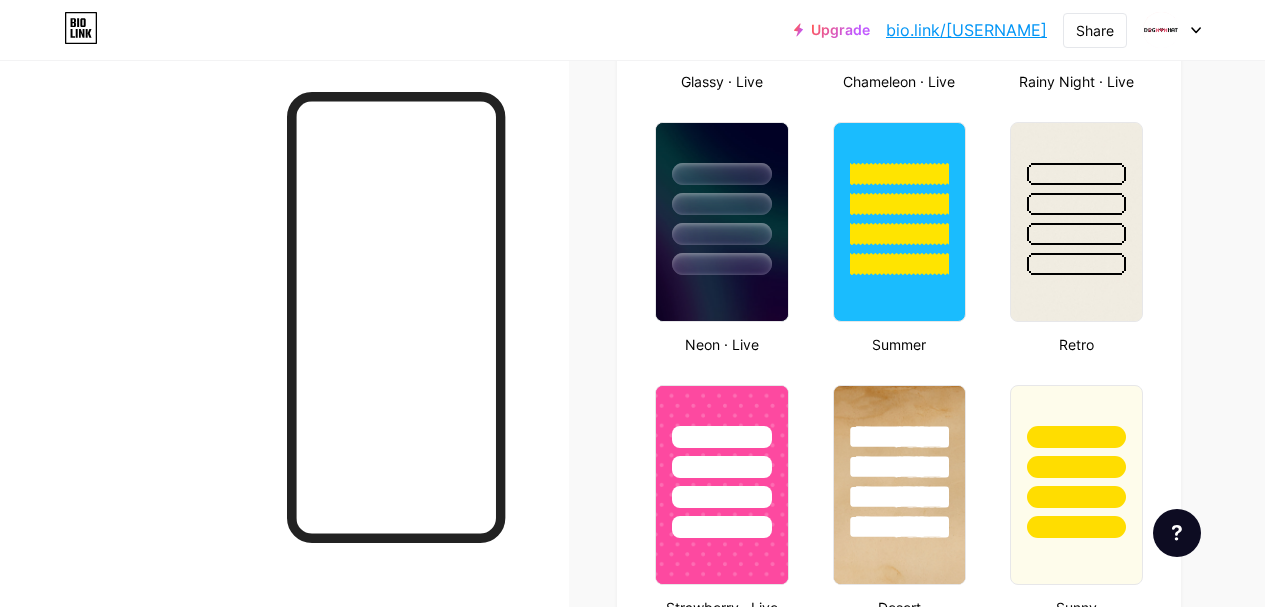 scroll, scrollTop: 1090, scrollLeft: 0, axis: vertical 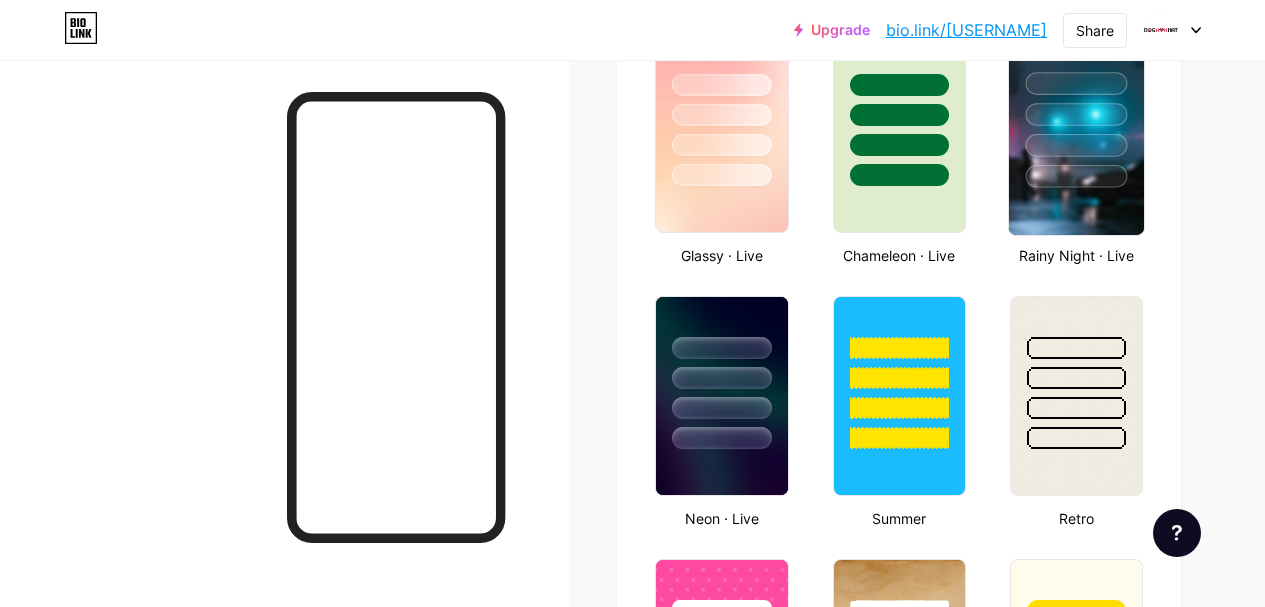 click at bounding box center (1076, 133) 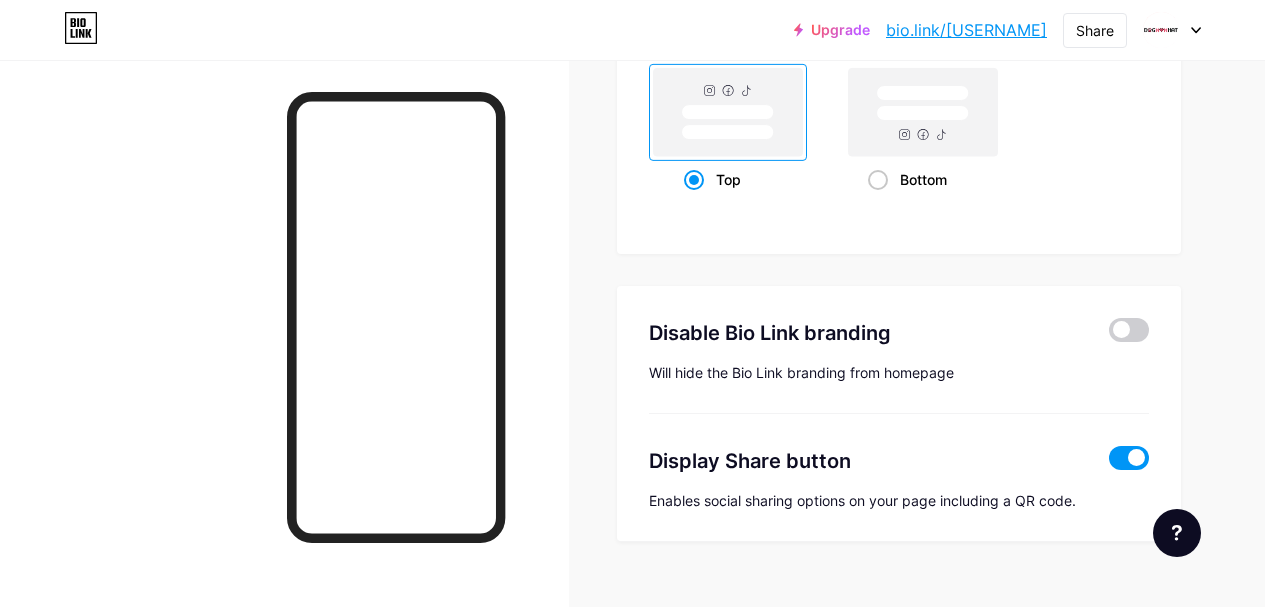 scroll, scrollTop: 2790, scrollLeft: 0, axis: vertical 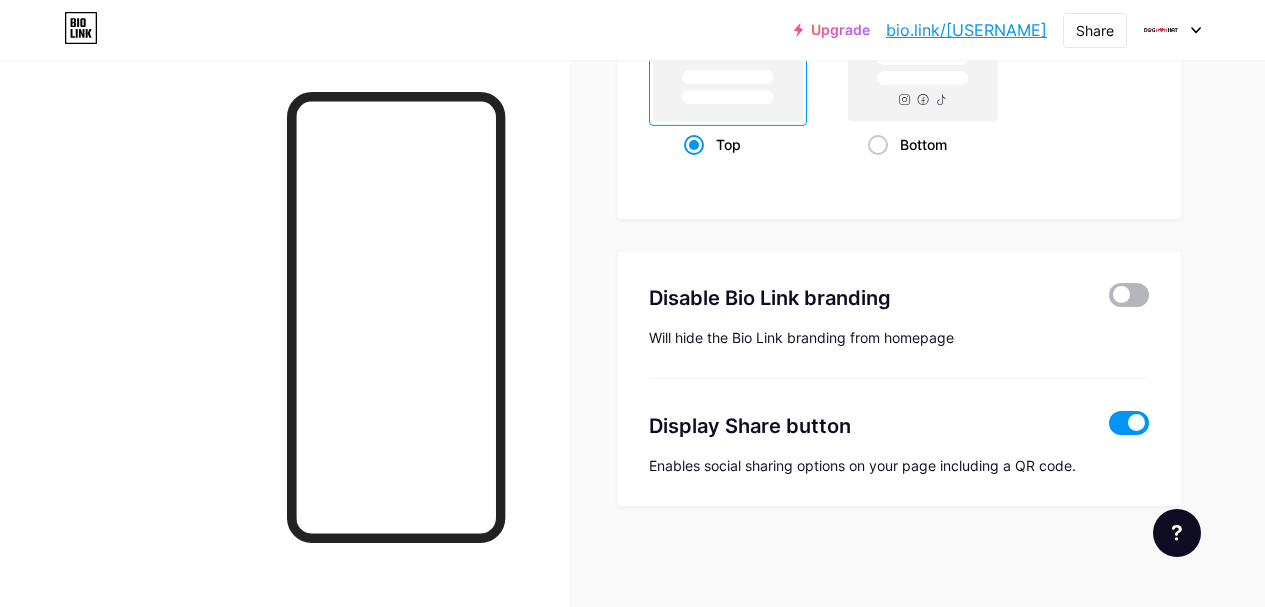 click at bounding box center [1129, 295] 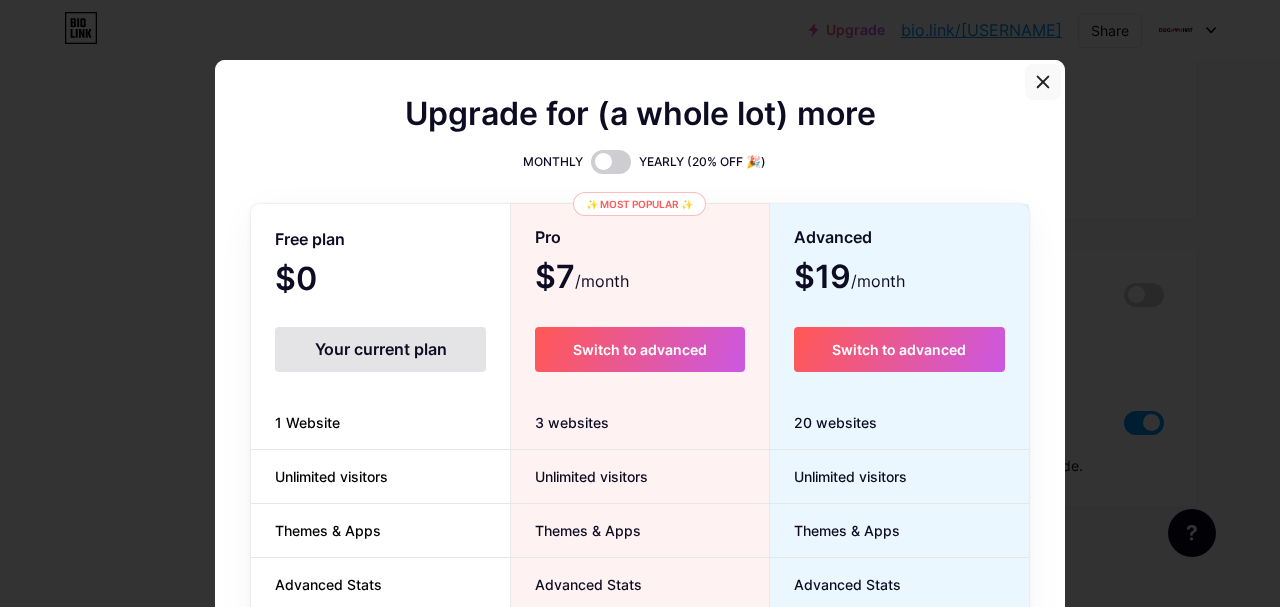 click at bounding box center [1043, 82] 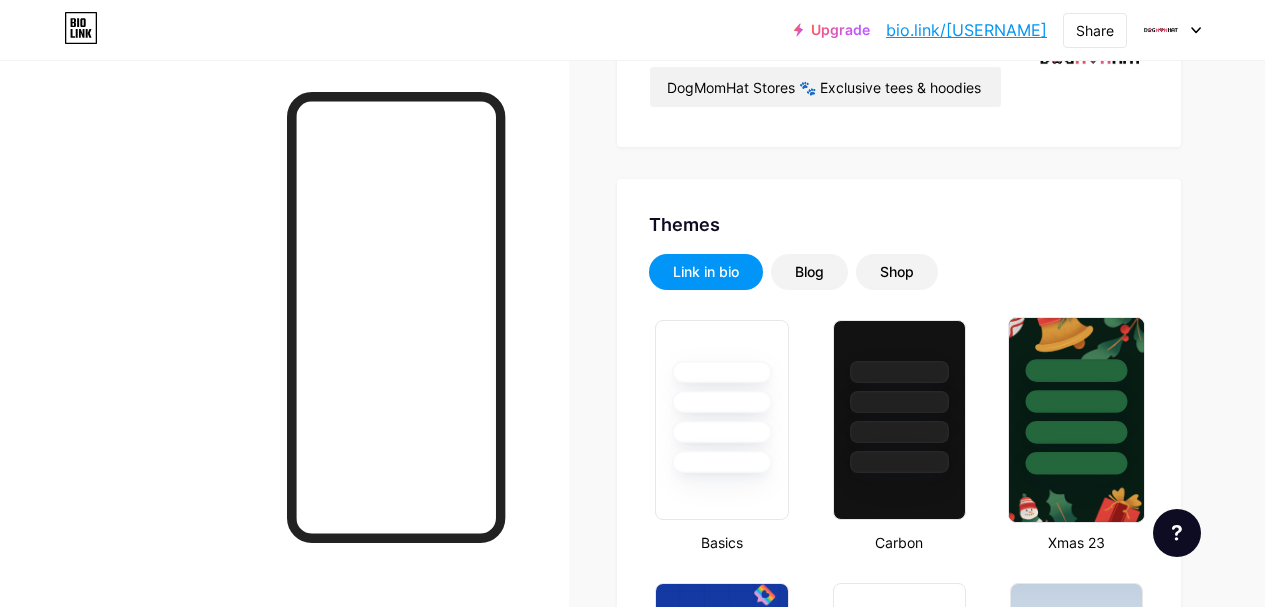 scroll, scrollTop: 0, scrollLeft: 0, axis: both 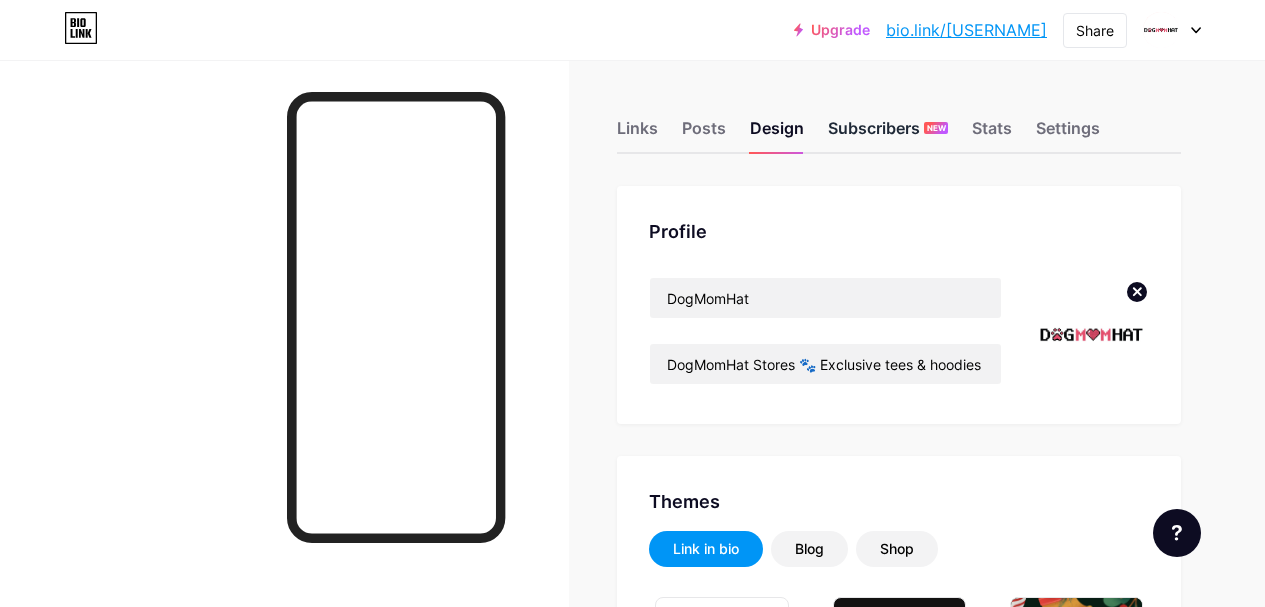 click on "Subscribers
NEW" at bounding box center (888, 134) 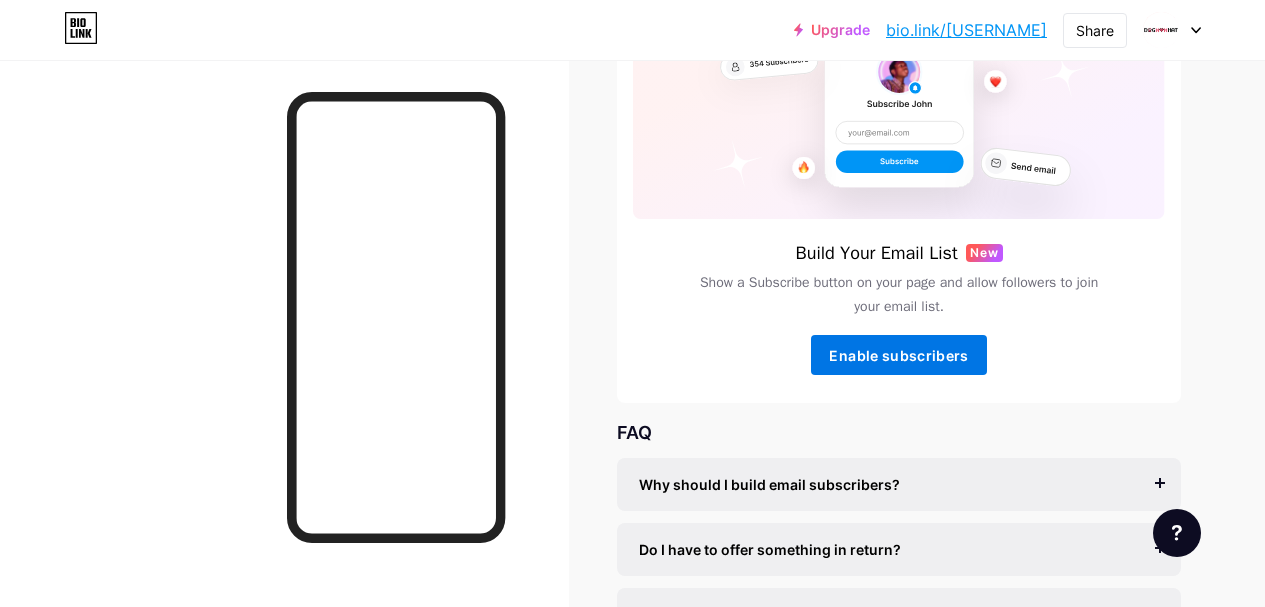 scroll, scrollTop: 200, scrollLeft: 0, axis: vertical 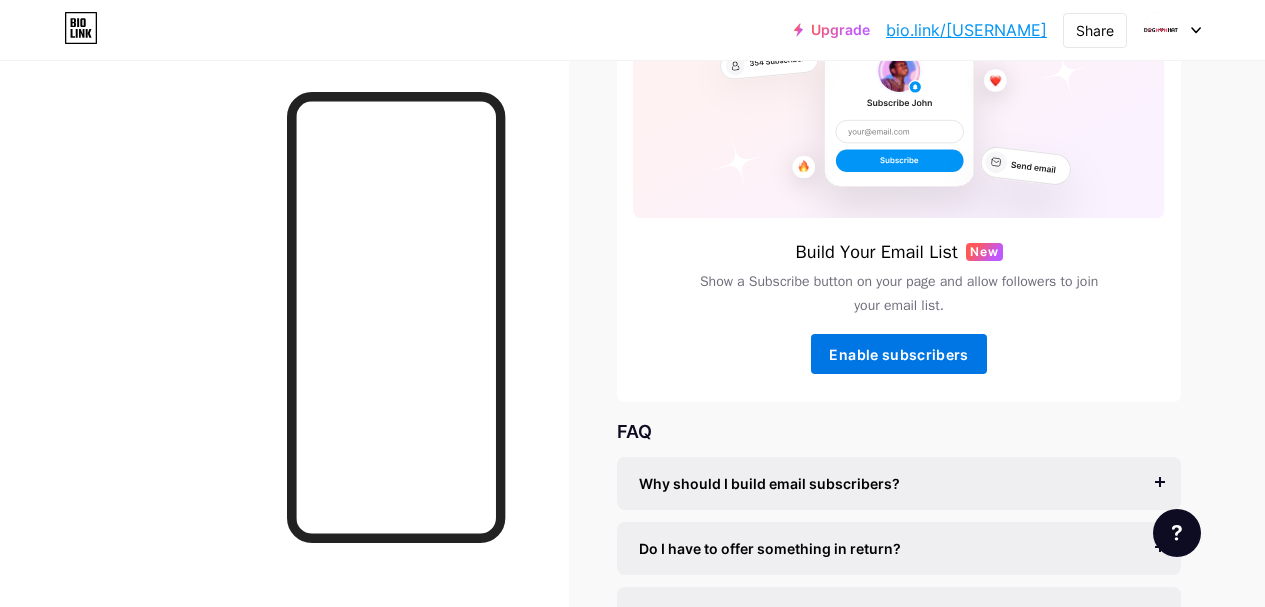 click on "Enable subscribers" at bounding box center (898, 354) 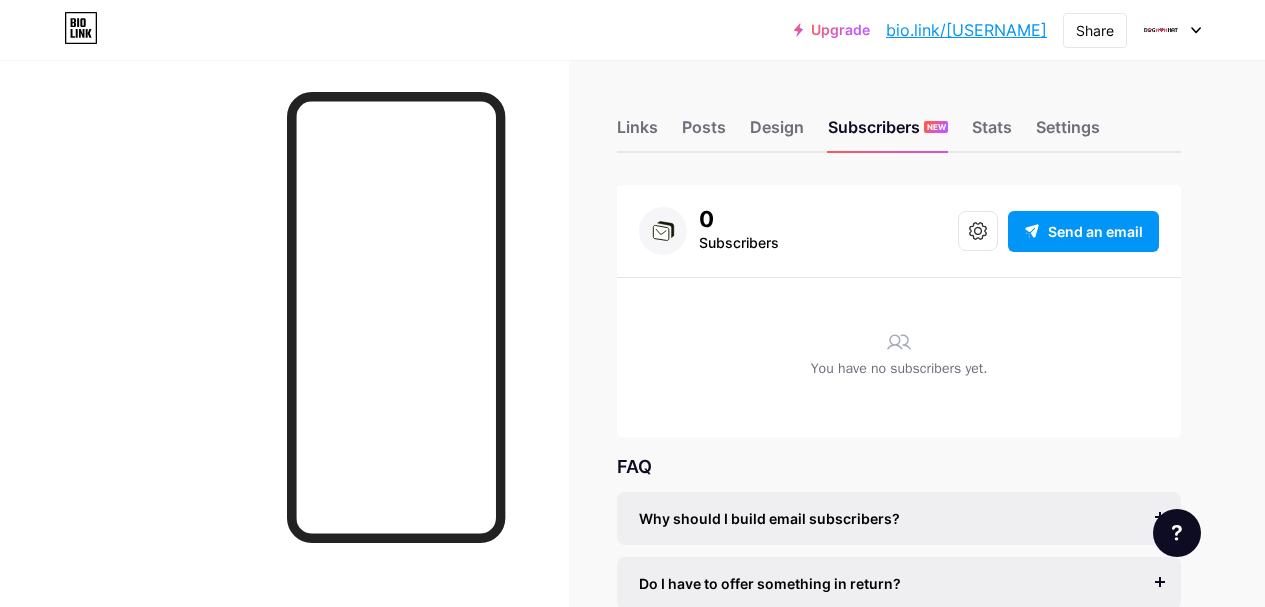 scroll, scrollTop: 0, scrollLeft: 0, axis: both 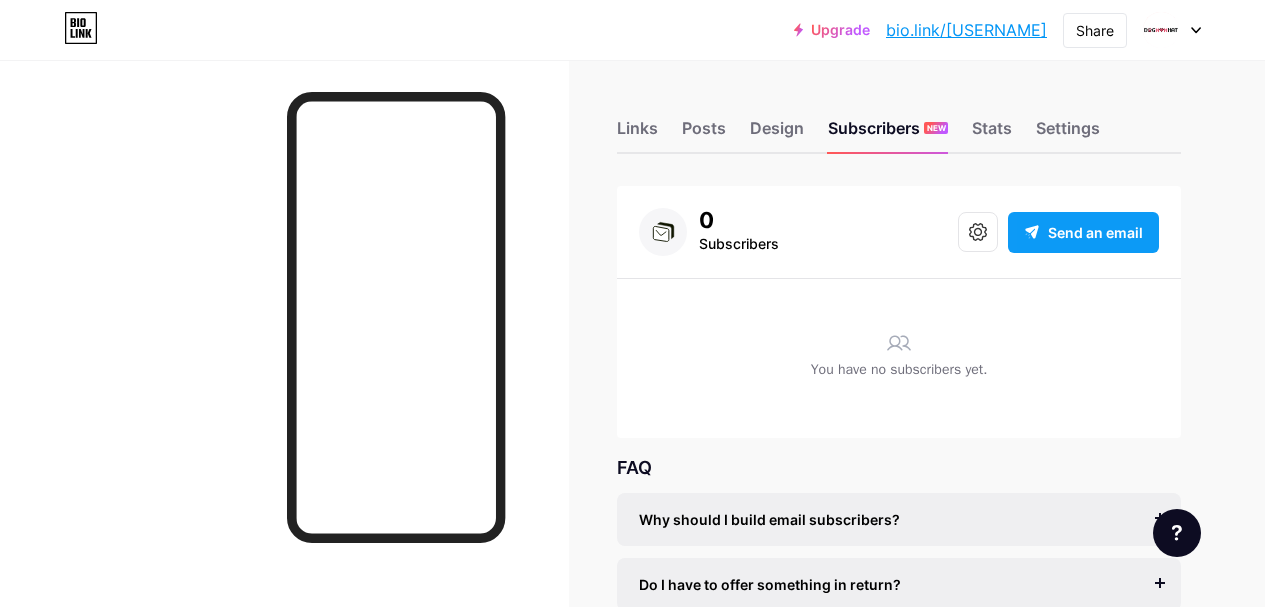 click on "Send an email" at bounding box center (1095, 232) 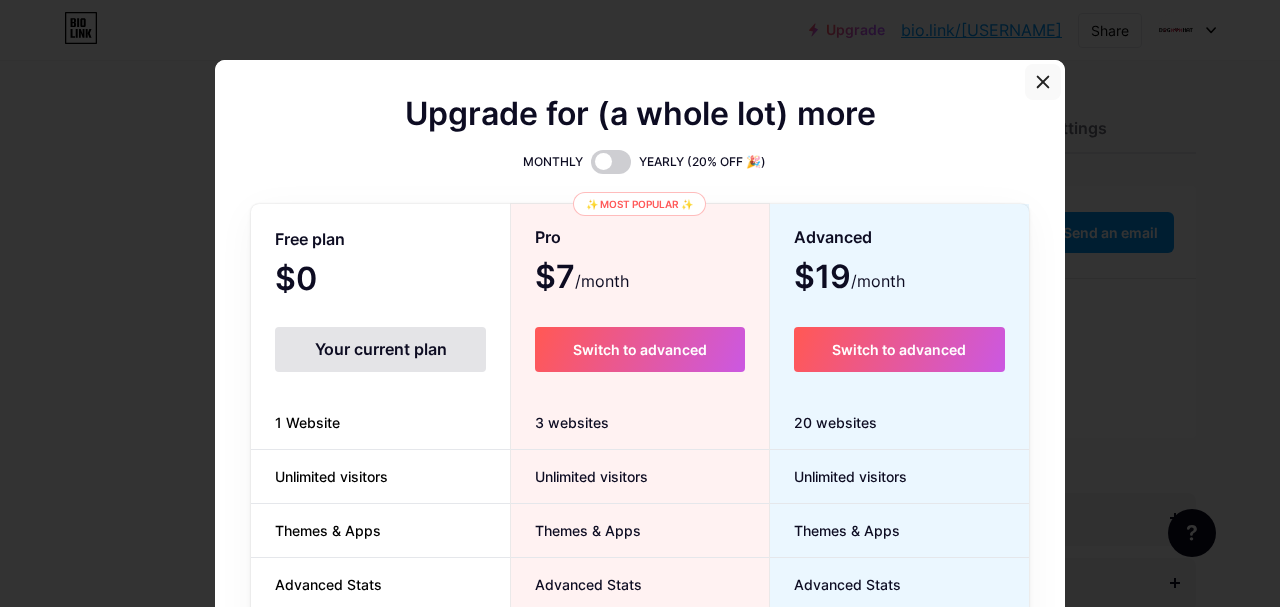 click 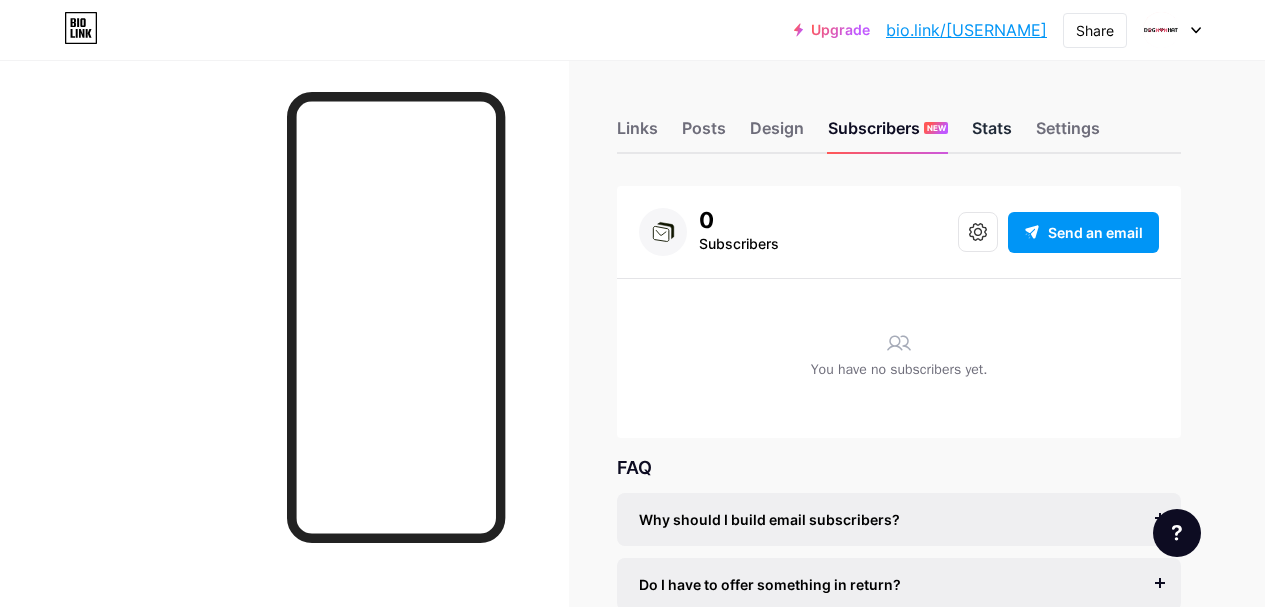 click on "Stats" at bounding box center [992, 134] 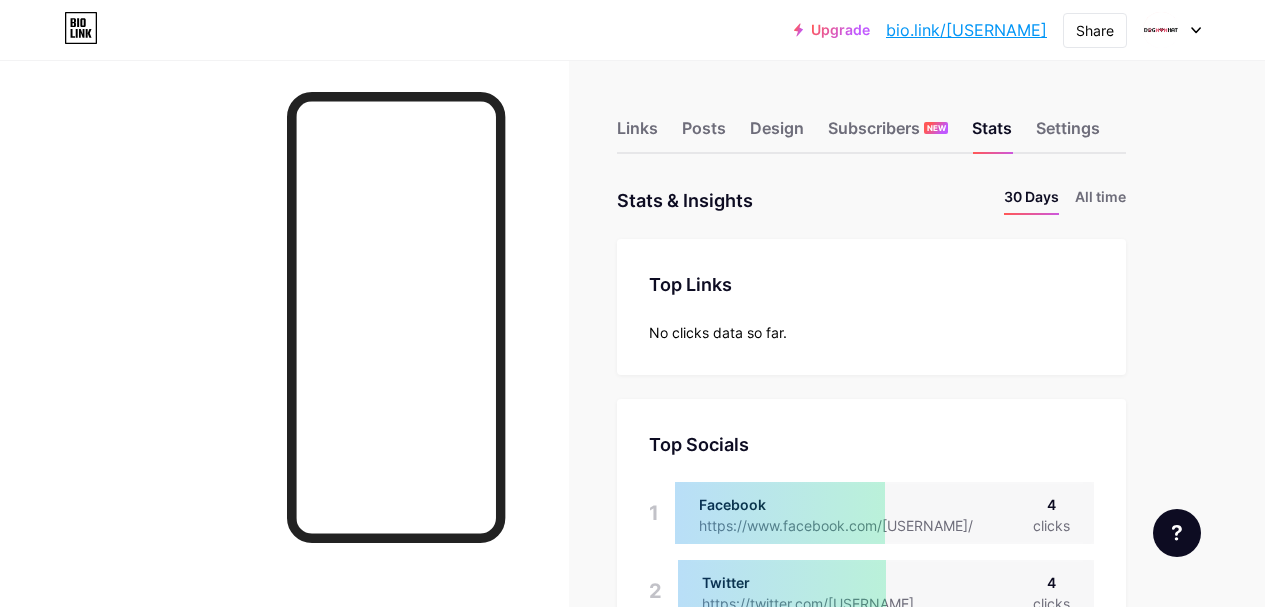 scroll, scrollTop: 999393, scrollLeft: 998735, axis: both 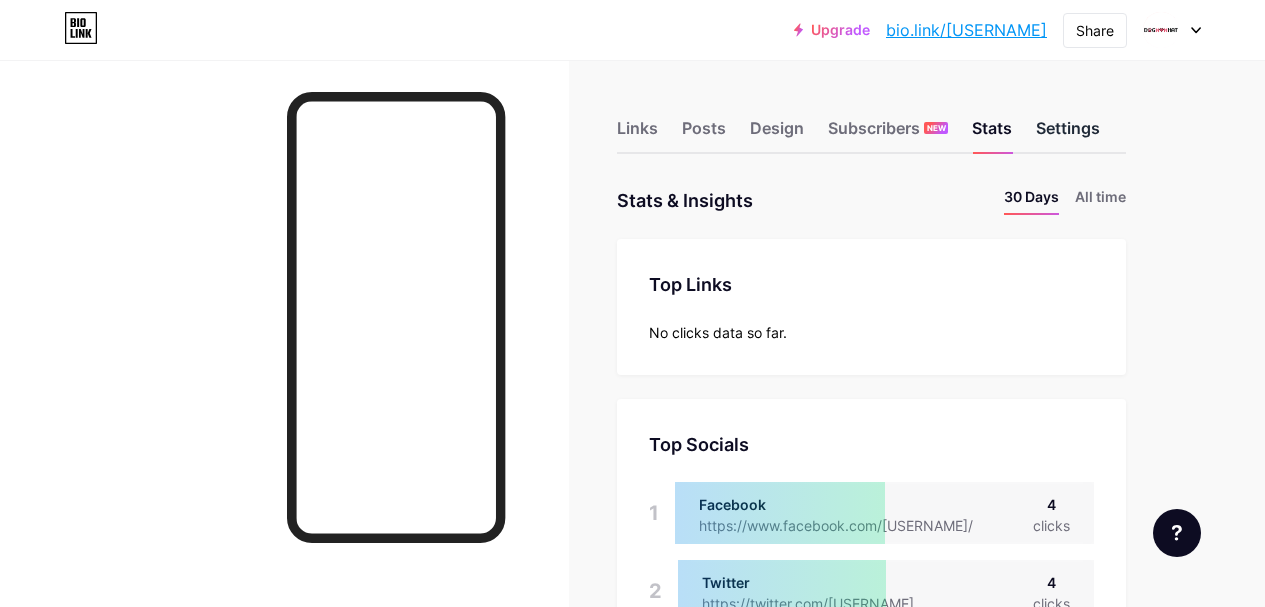click on "Settings" at bounding box center [1068, 134] 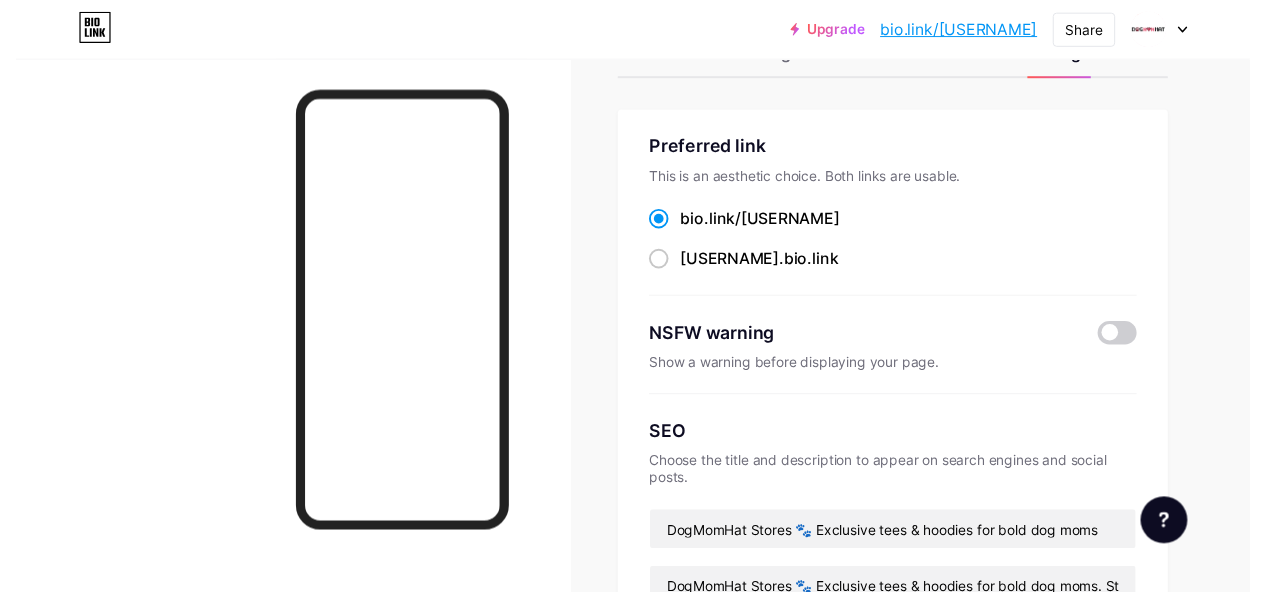 scroll, scrollTop: 0, scrollLeft: 0, axis: both 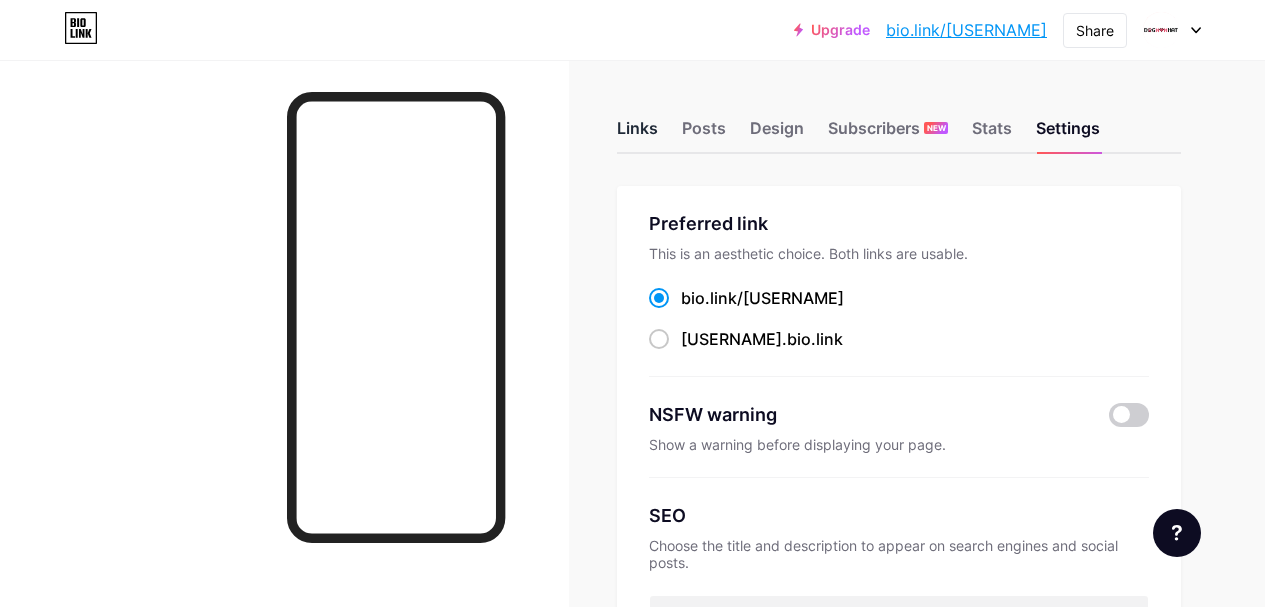click on "Links" at bounding box center [637, 134] 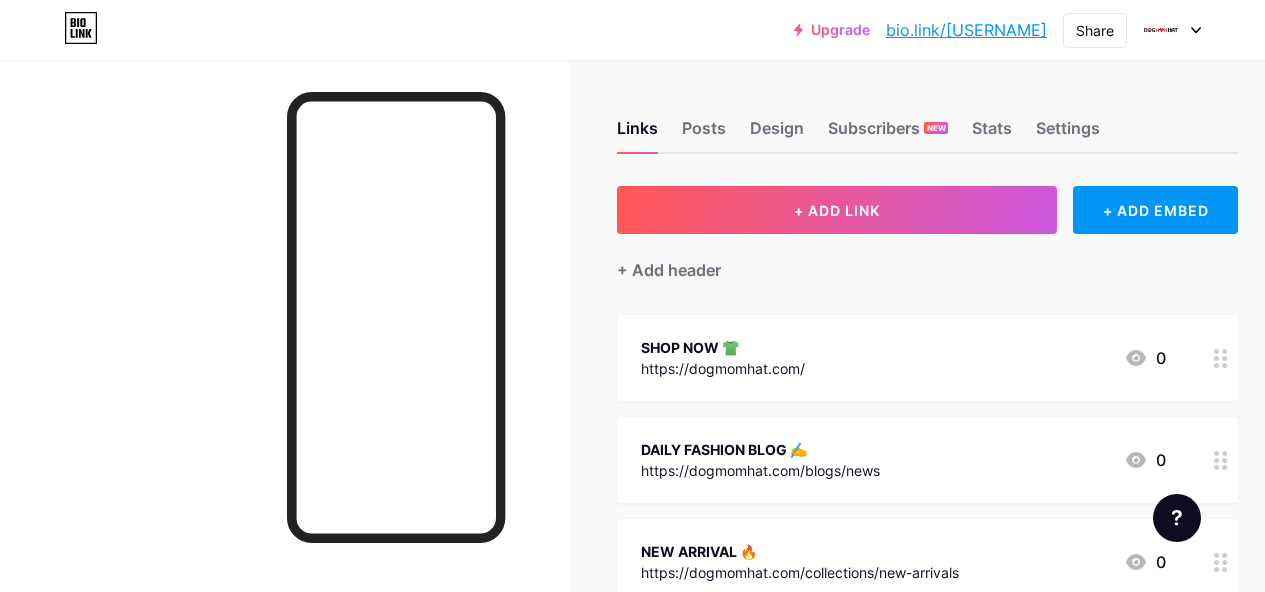 click on "bio.link/[USERNAME]" at bounding box center [966, 30] 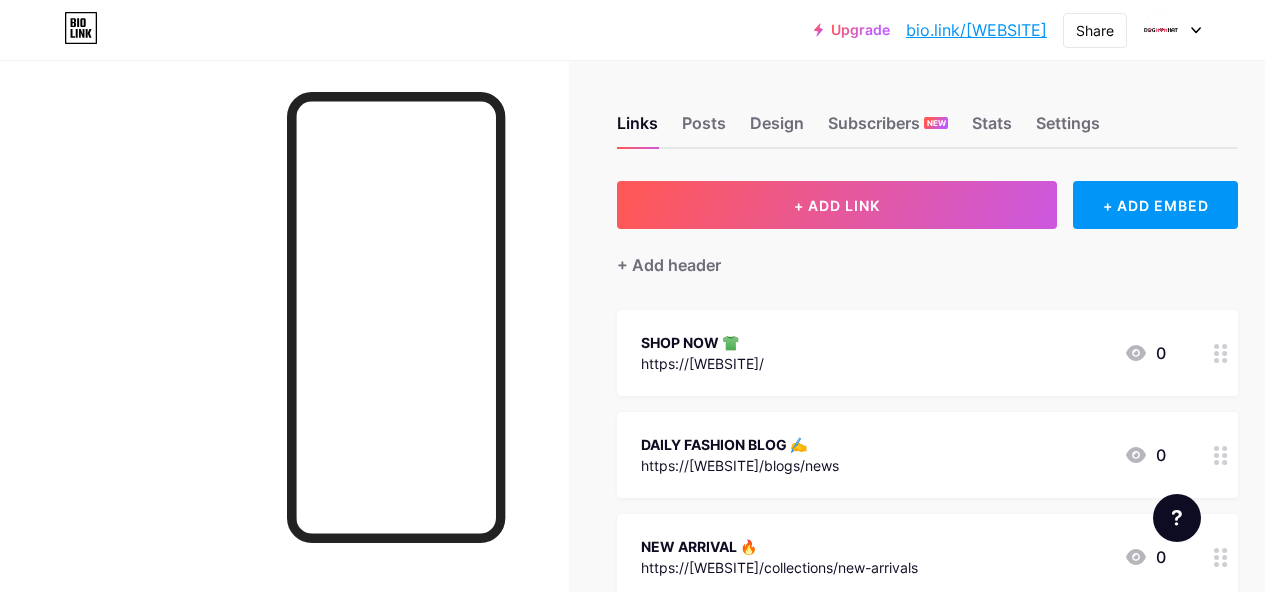 scroll, scrollTop: 0, scrollLeft: 0, axis: both 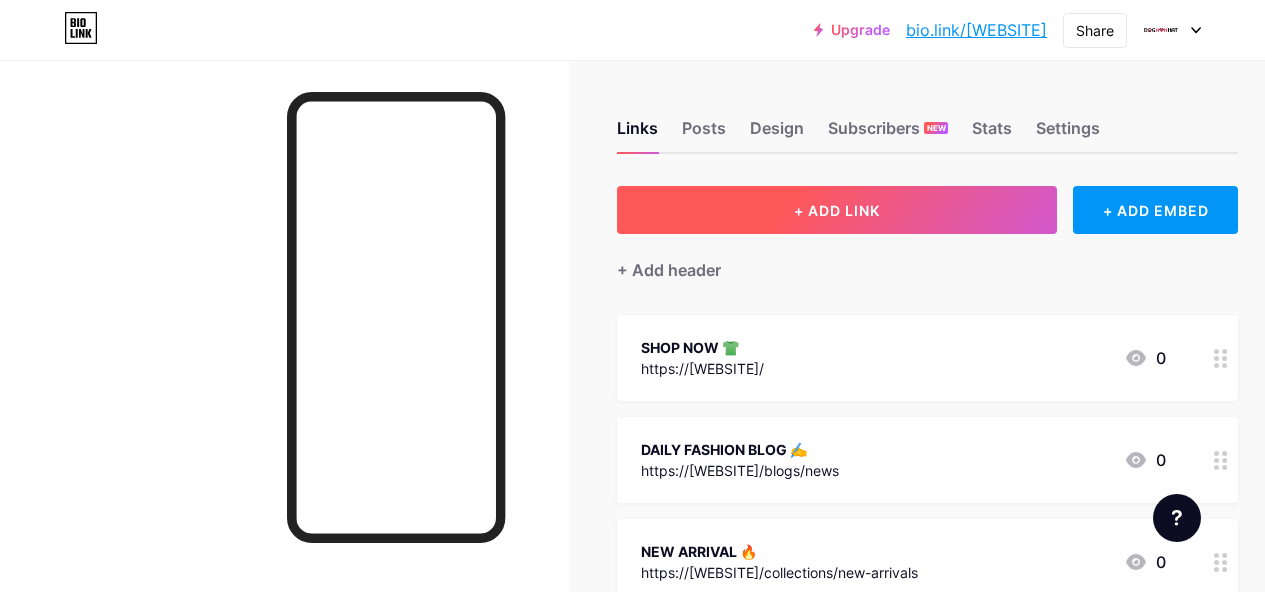 click on "+ ADD LINK" at bounding box center (837, 210) 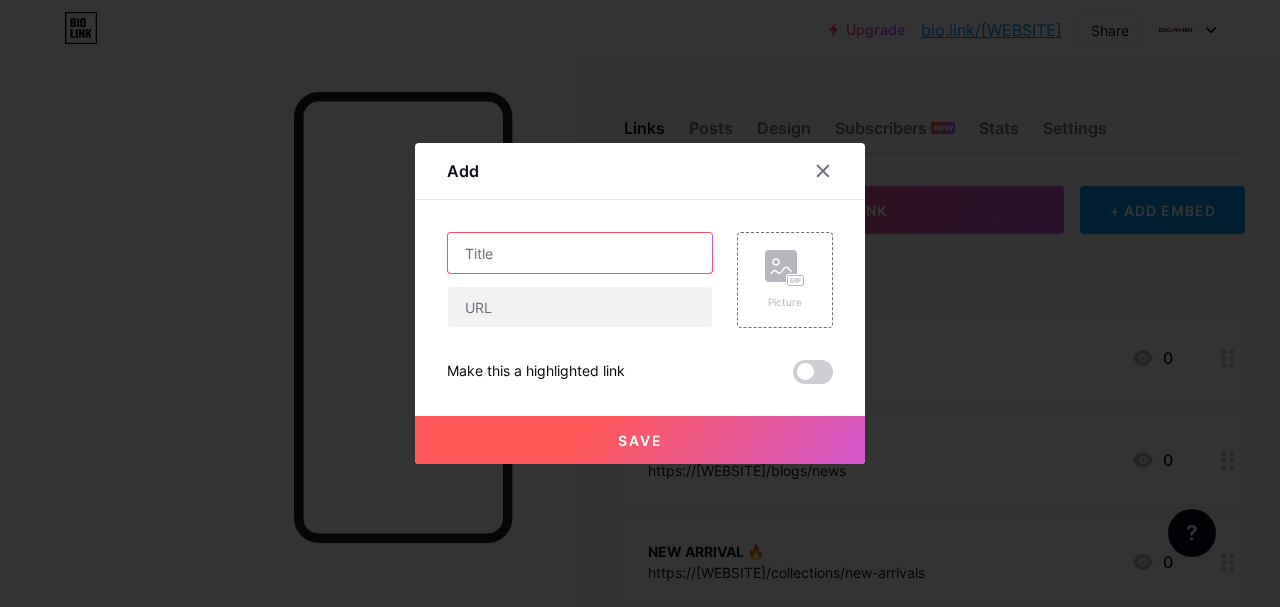 click at bounding box center [580, 253] 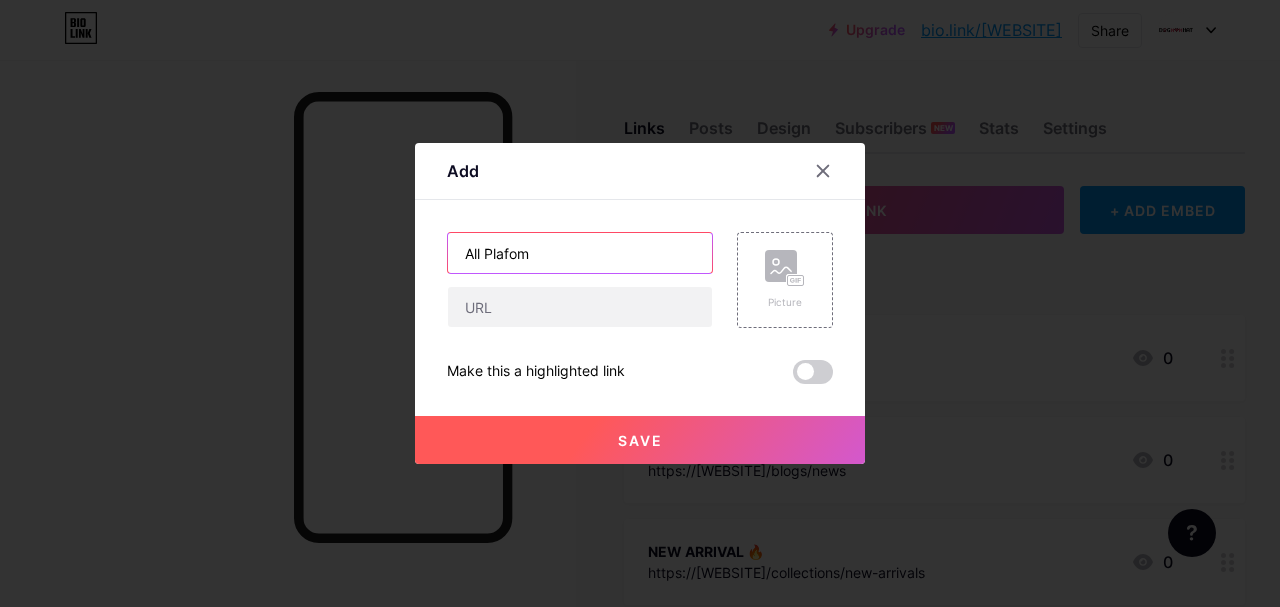 type on "All Plafomr" 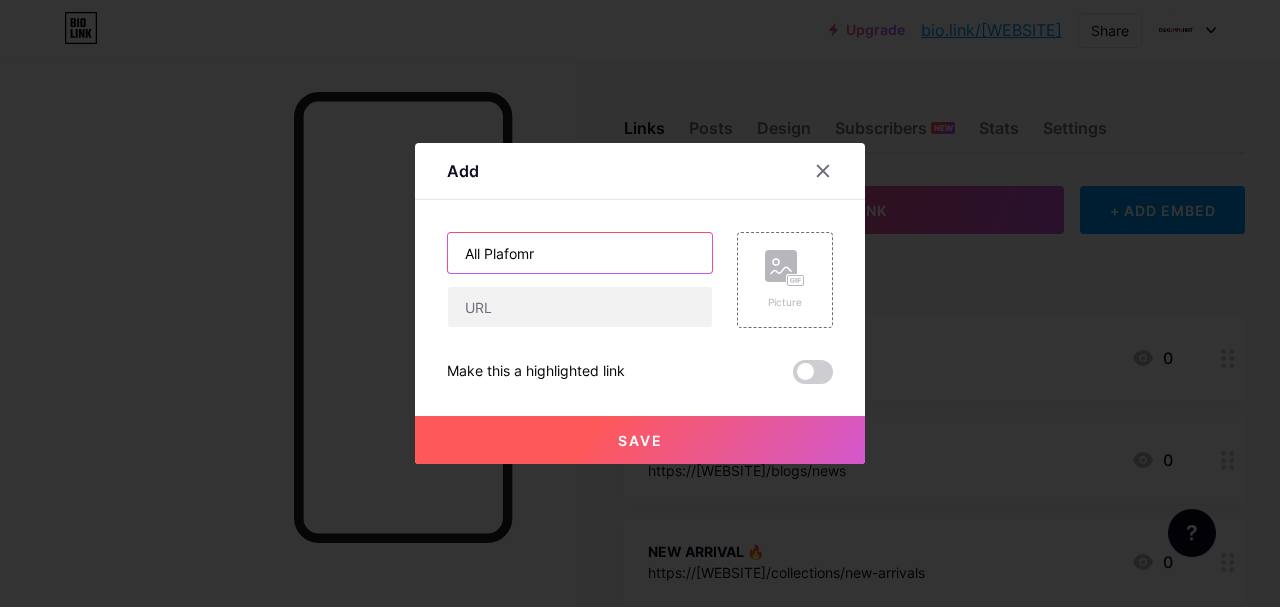 drag, startPoint x: 299, startPoint y: 234, endPoint x: 220, endPoint y: 228, distance: 79.22752 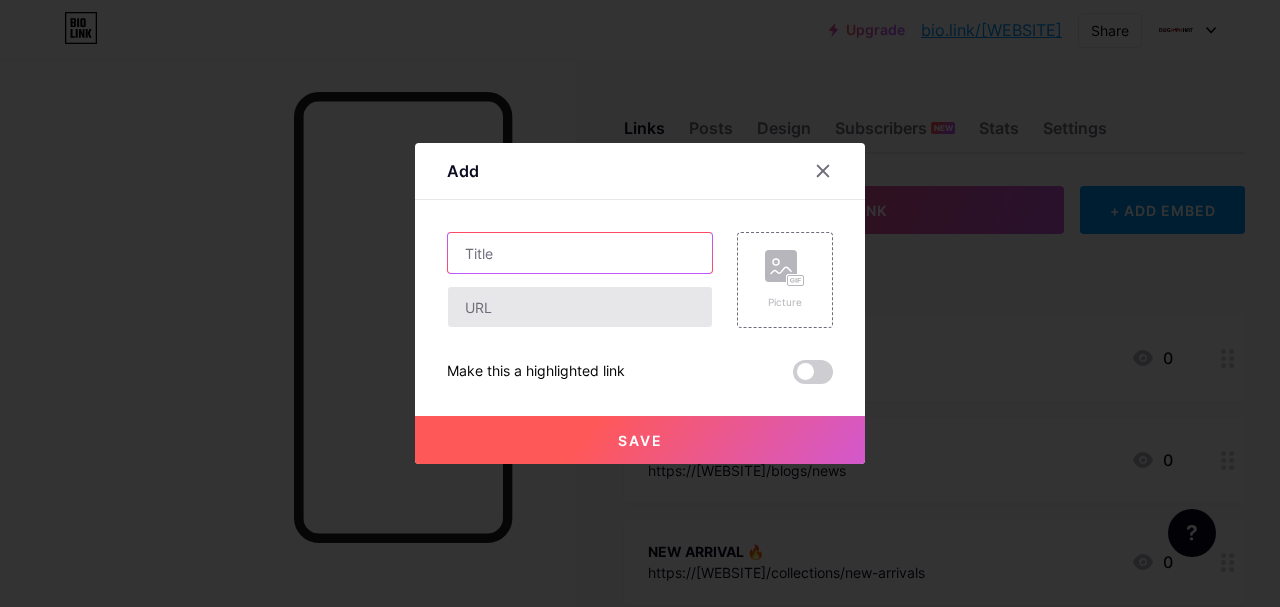 paste on "🔹 Flatform" 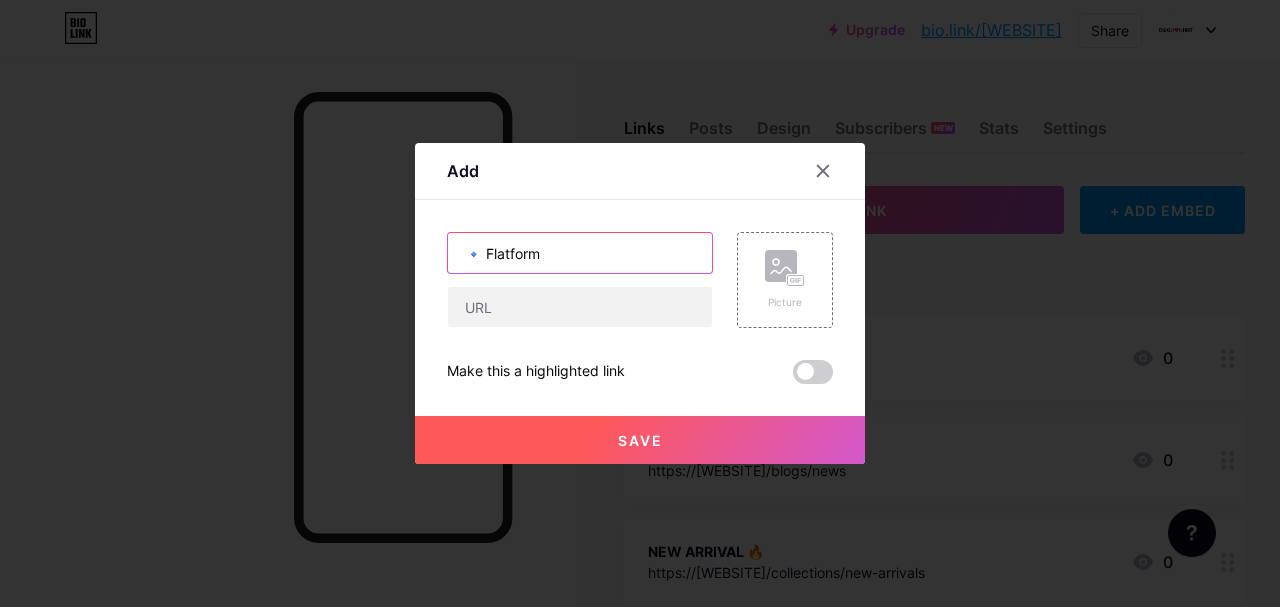 click on "🔹 Flatform" at bounding box center [580, 253] 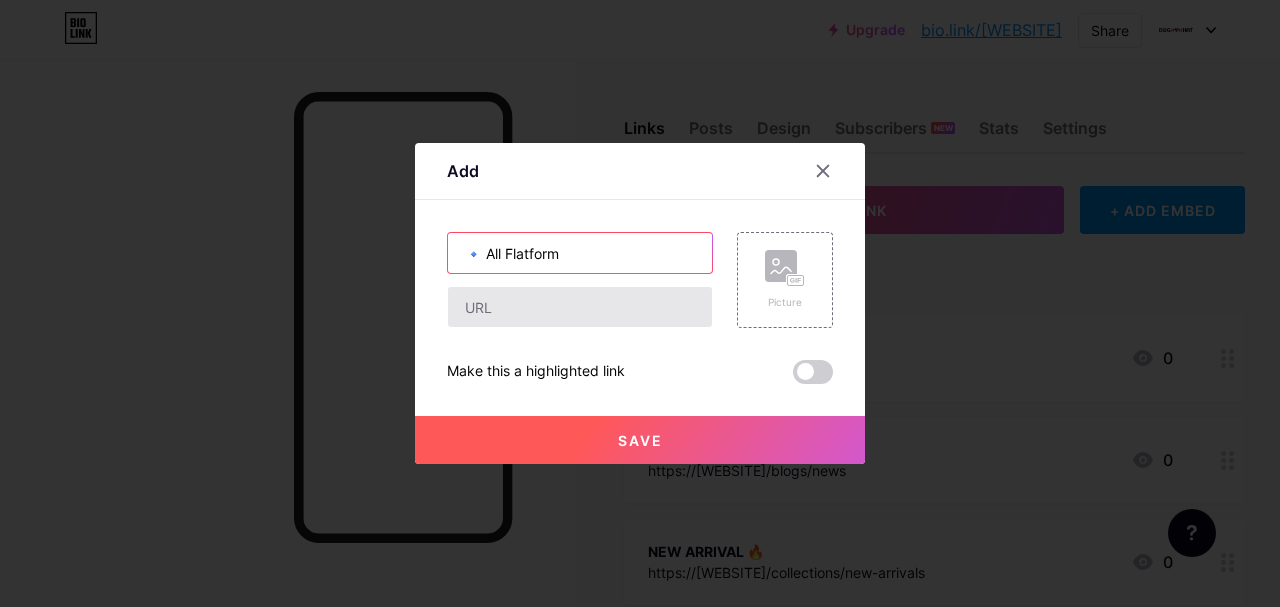 type on "🔹 All Flatform" 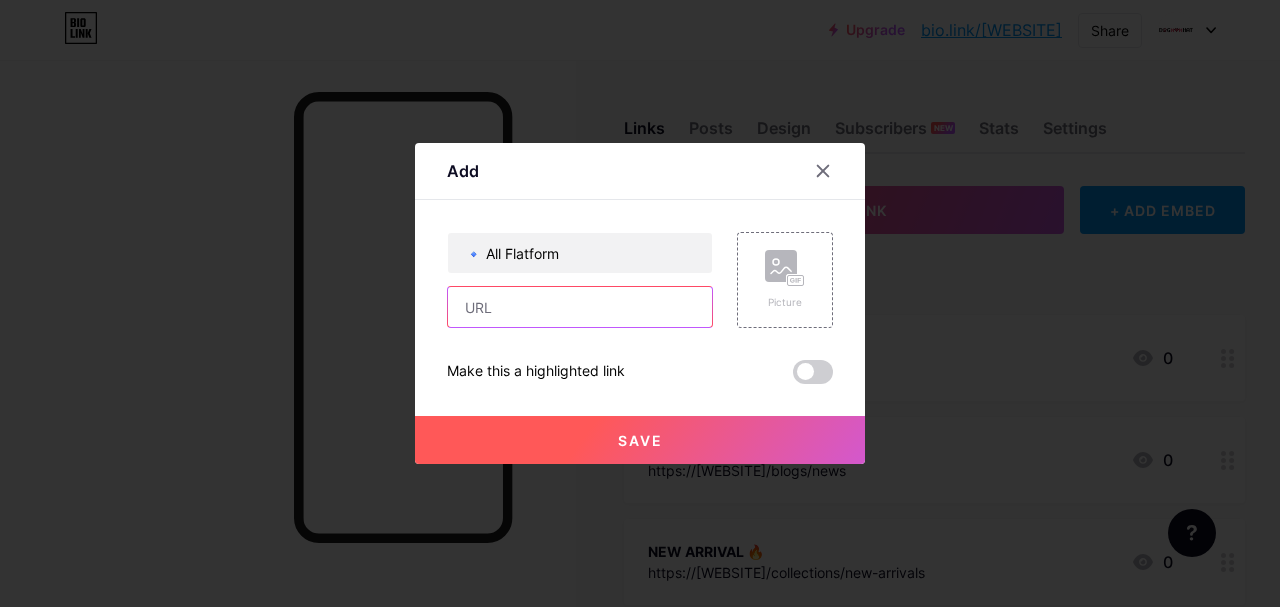 click at bounding box center (580, 307) 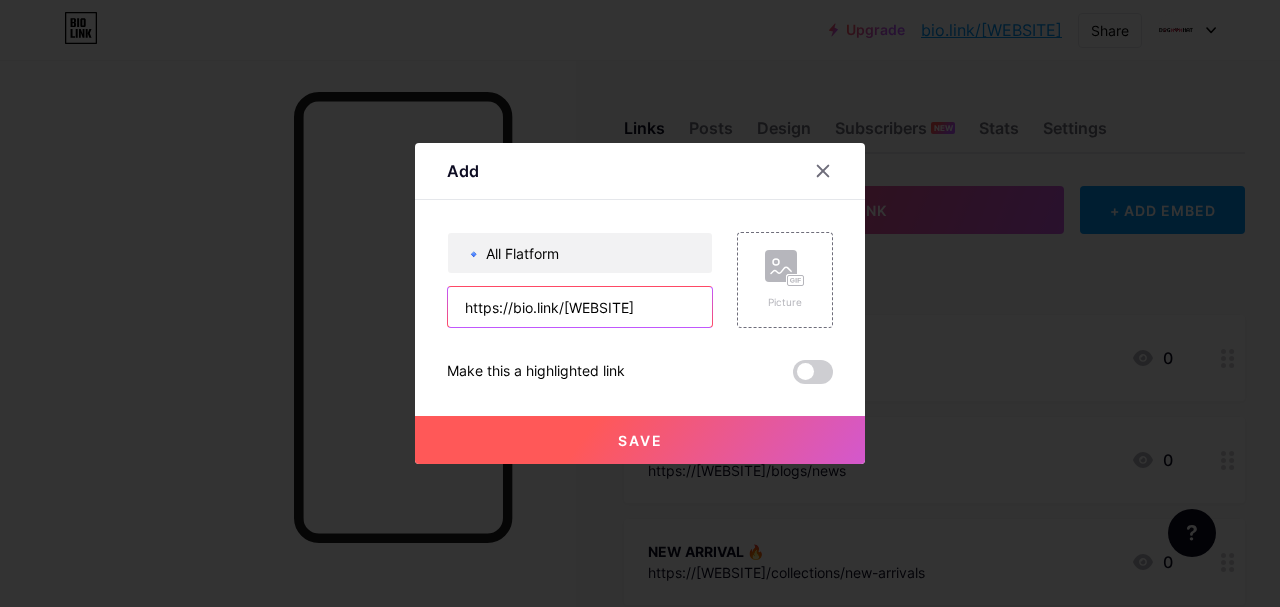 type on "https://bio.link/dogmomhatstores" 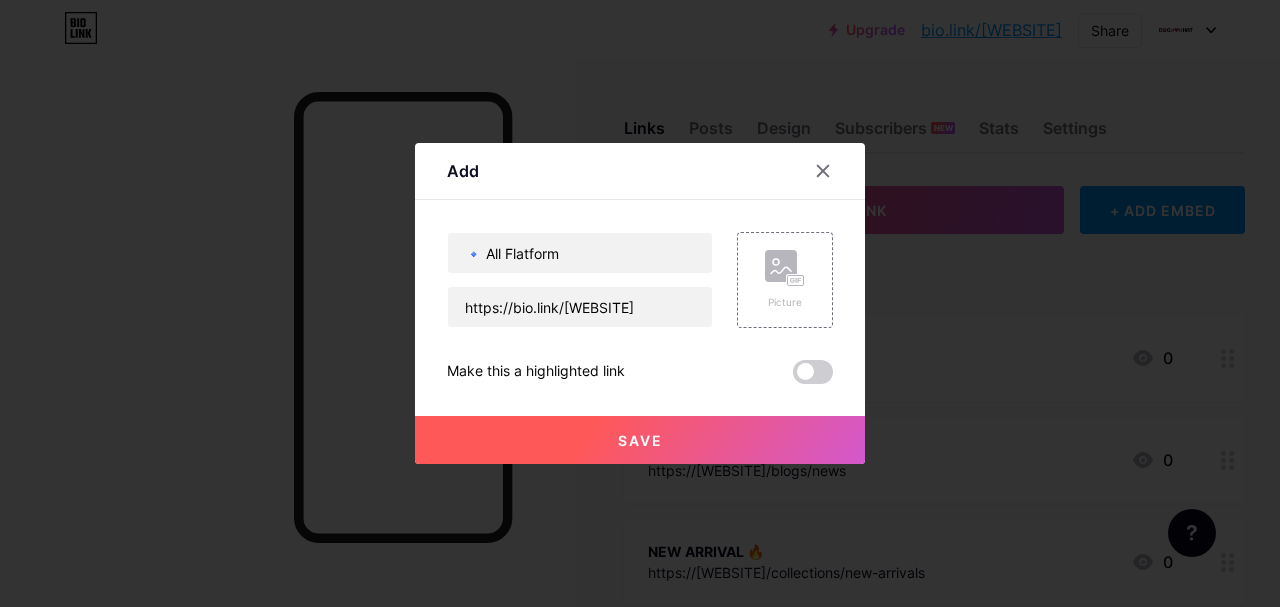 click on "Save" at bounding box center (640, 440) 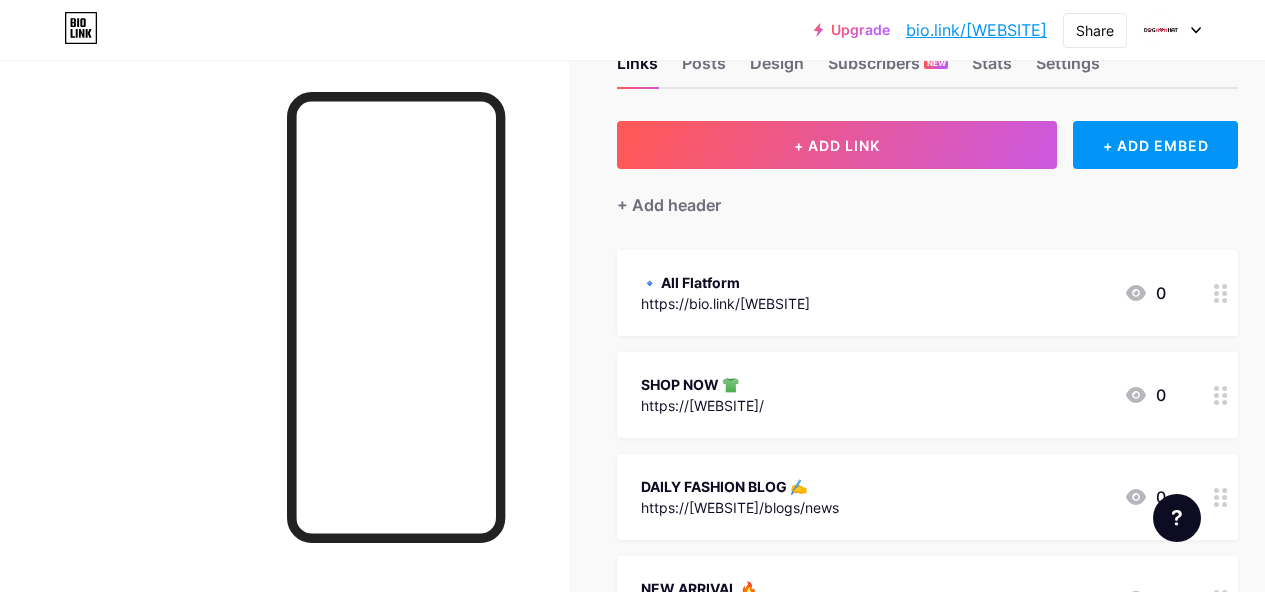 scroll, scrollTop: 100, scrollLeft: 0, axis: vertical 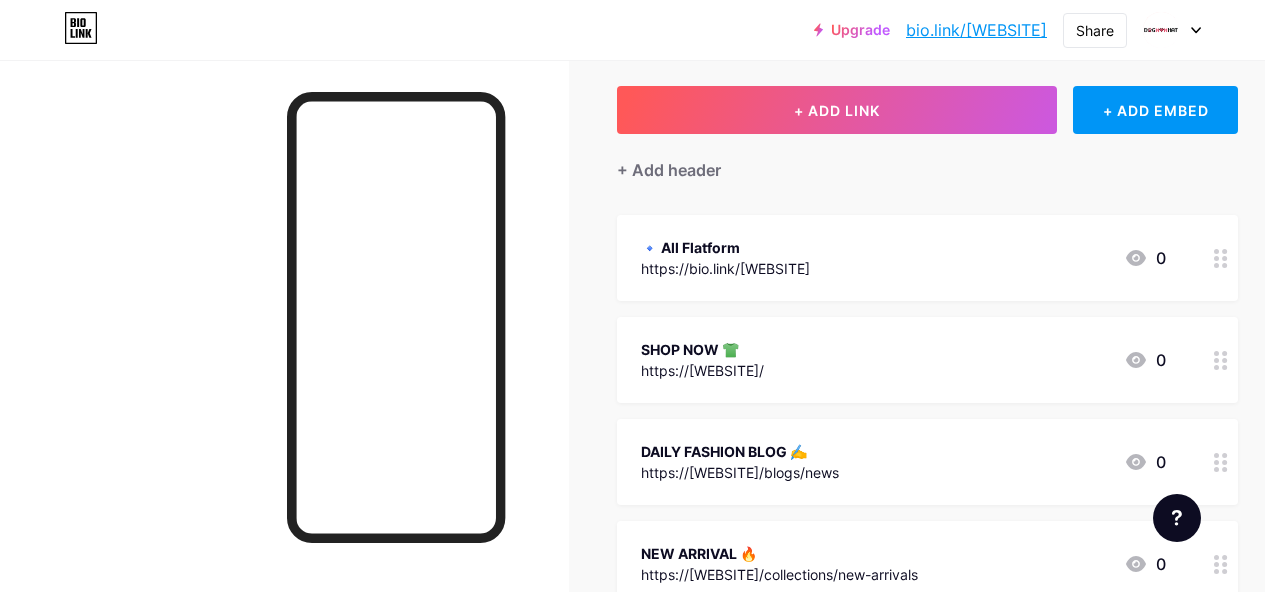 type 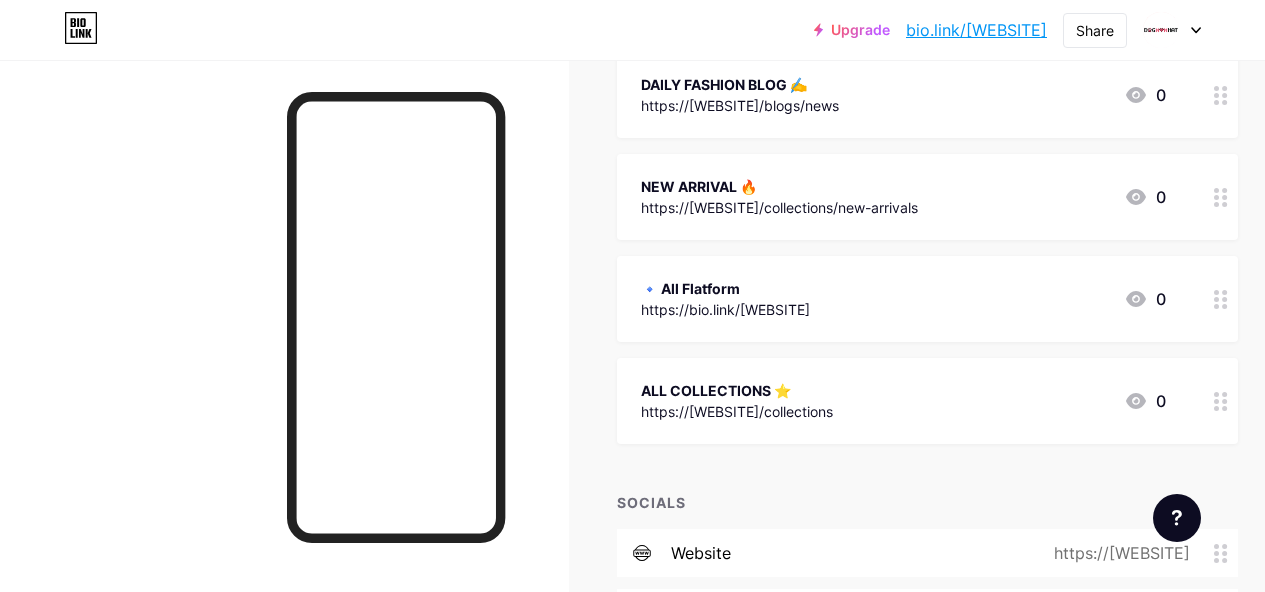 scroll, scrollTop: 400, scrollLeft: 0, axis: vertical 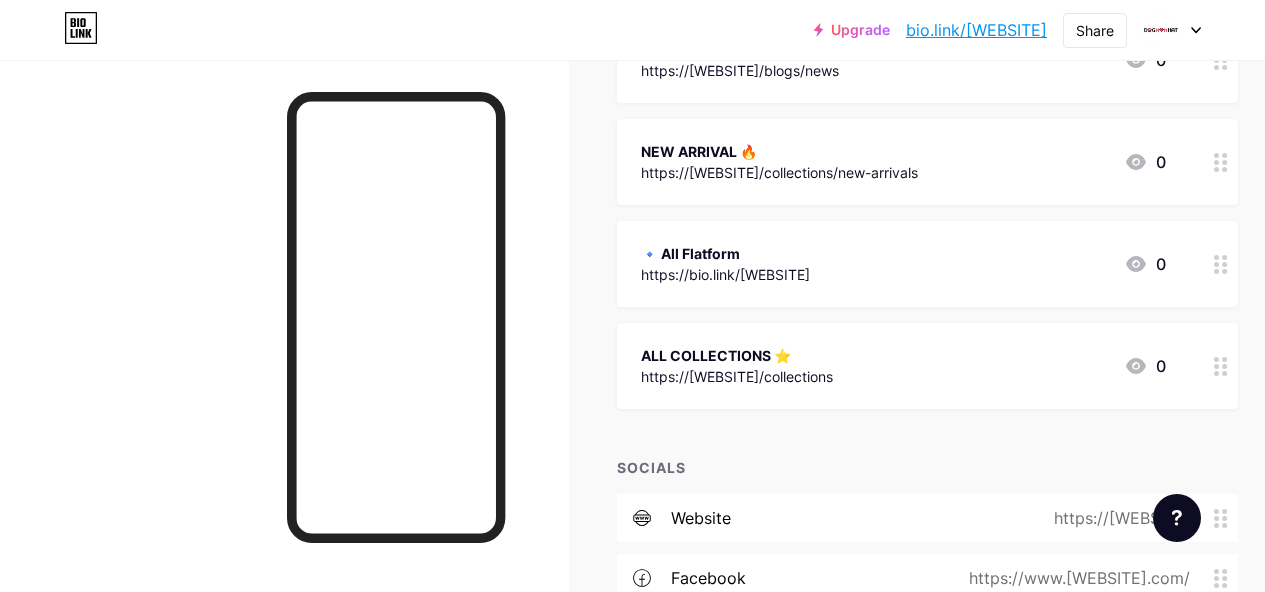 click on "🔹 All Flatform" at bounding box center (725, 253) 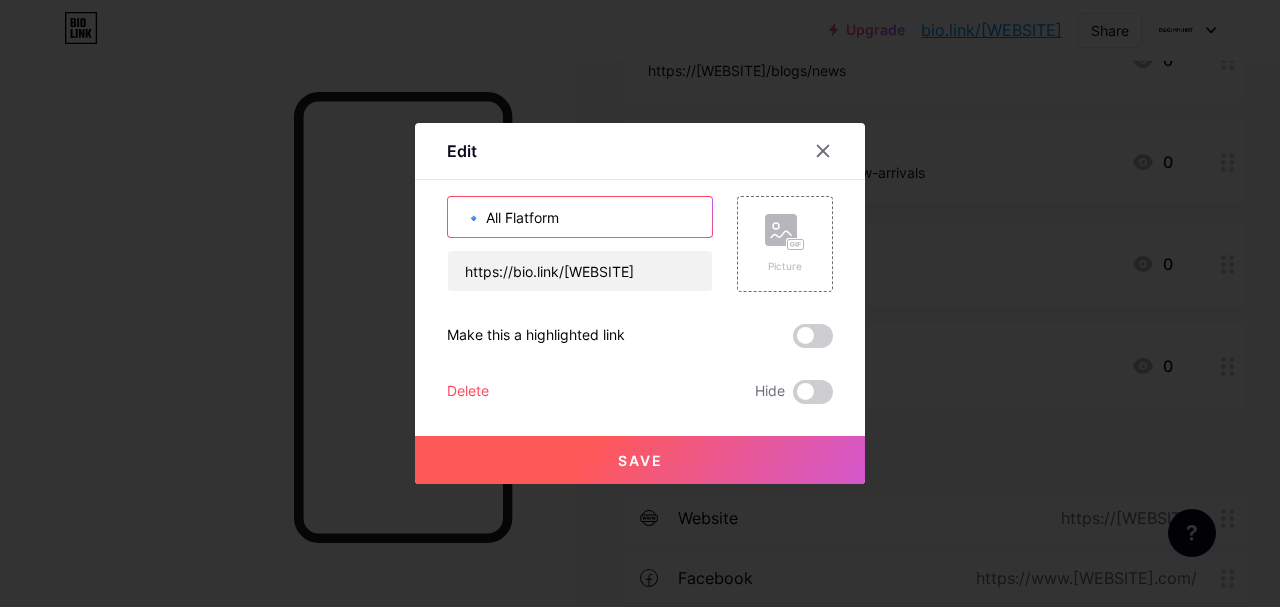 drag, startPoint x: 561, startPoint y: 222, endPoint x: 478, endPoint y: 225, distance: 83.0542 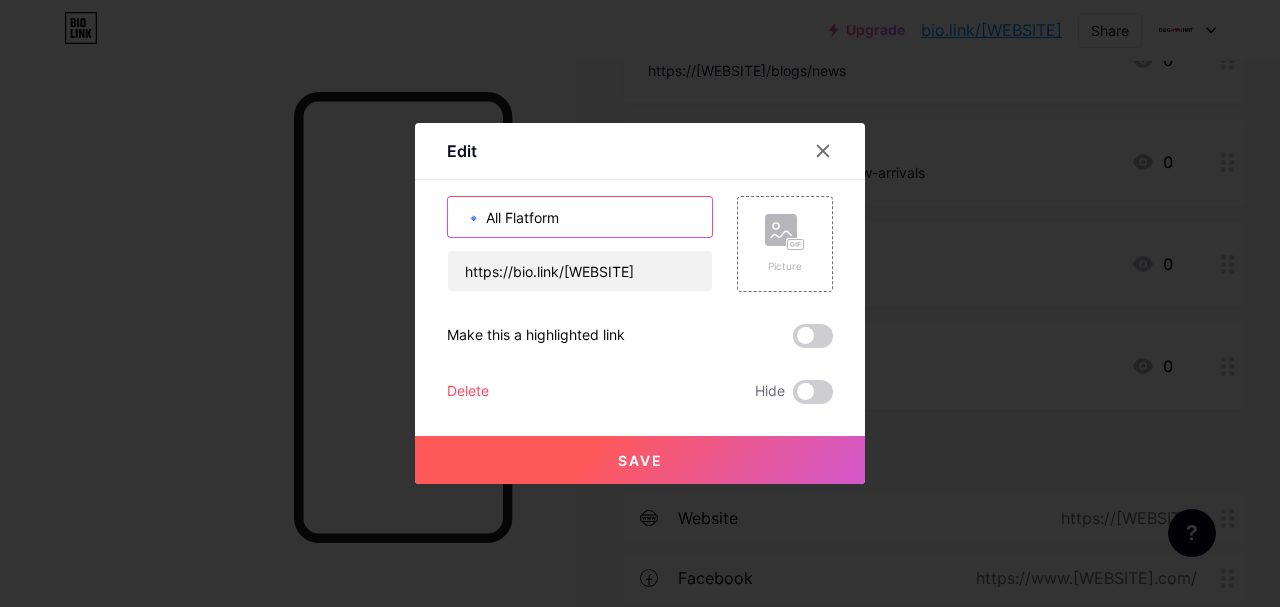 click on "🔹 All Flatform" at bounding box center [580, 217] 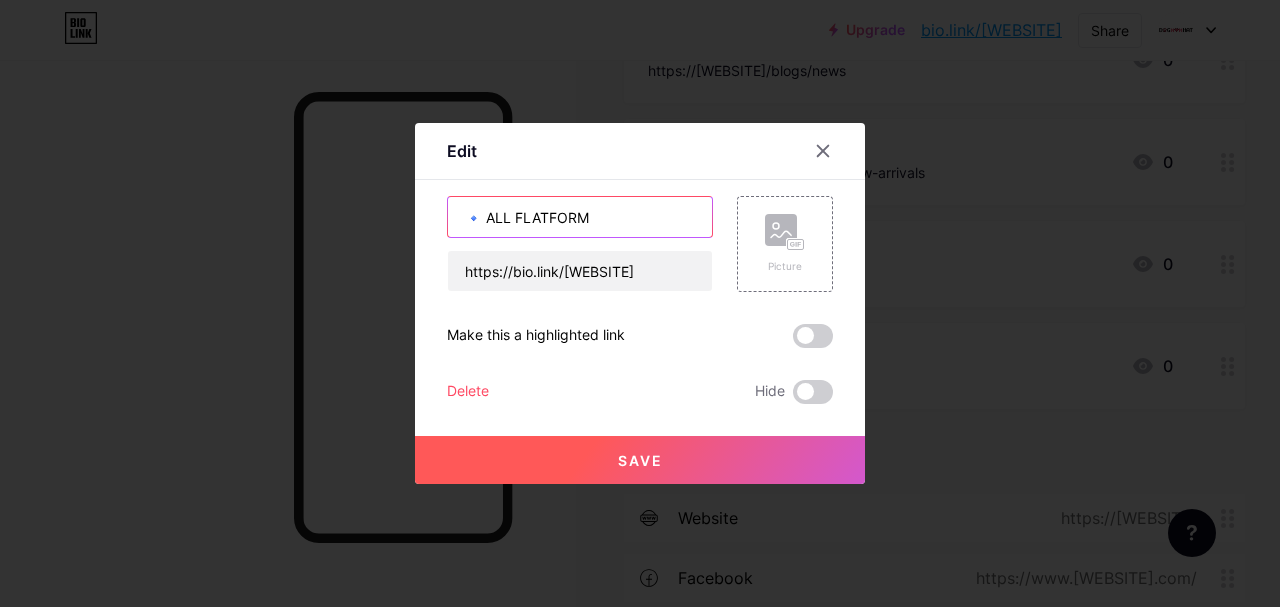 type on "🔹 ALL FLATFORM" 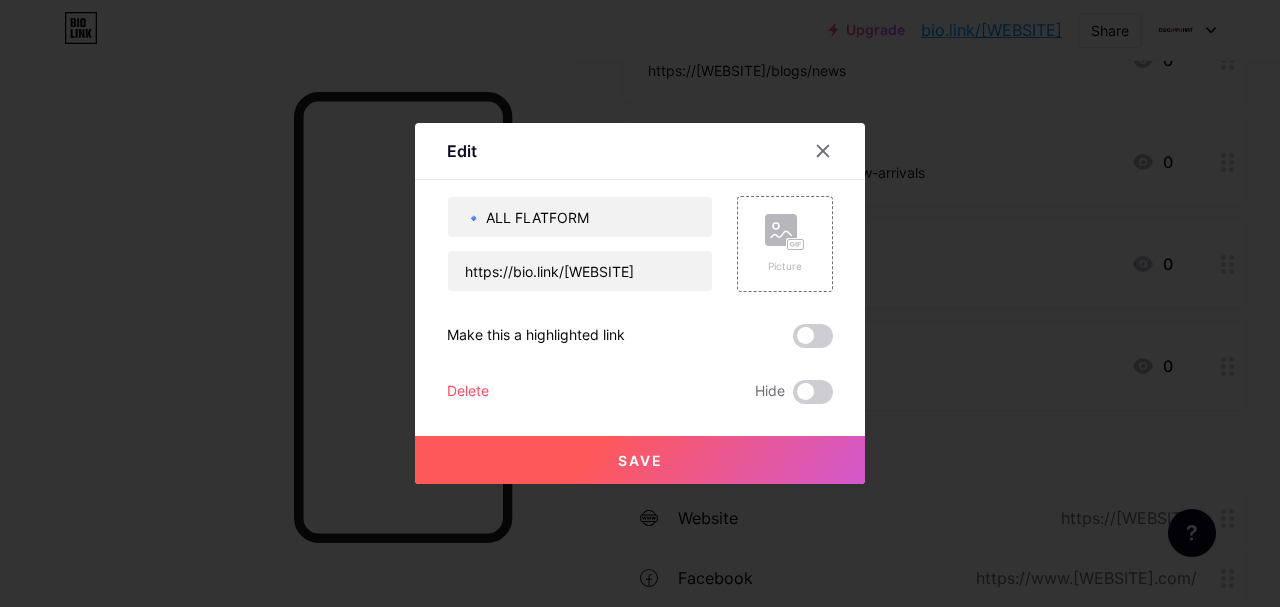 click on "Save" at bounding box center (640, 460) 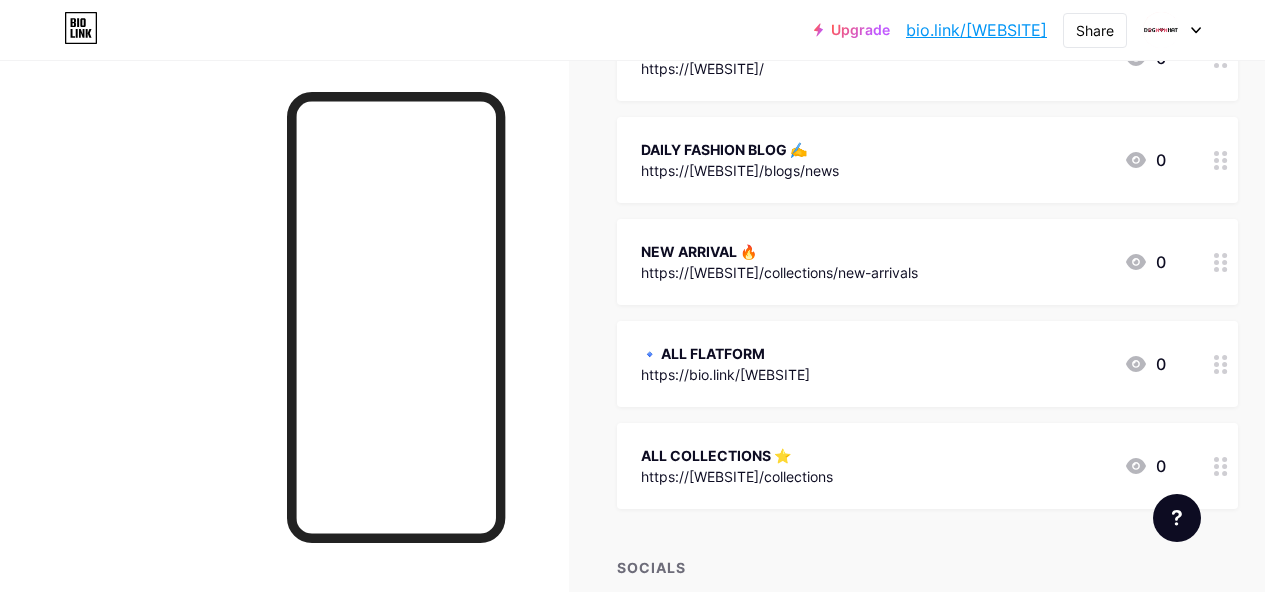 scroll, scrollTop: 200, scrollLeft: 0, axis: vertical 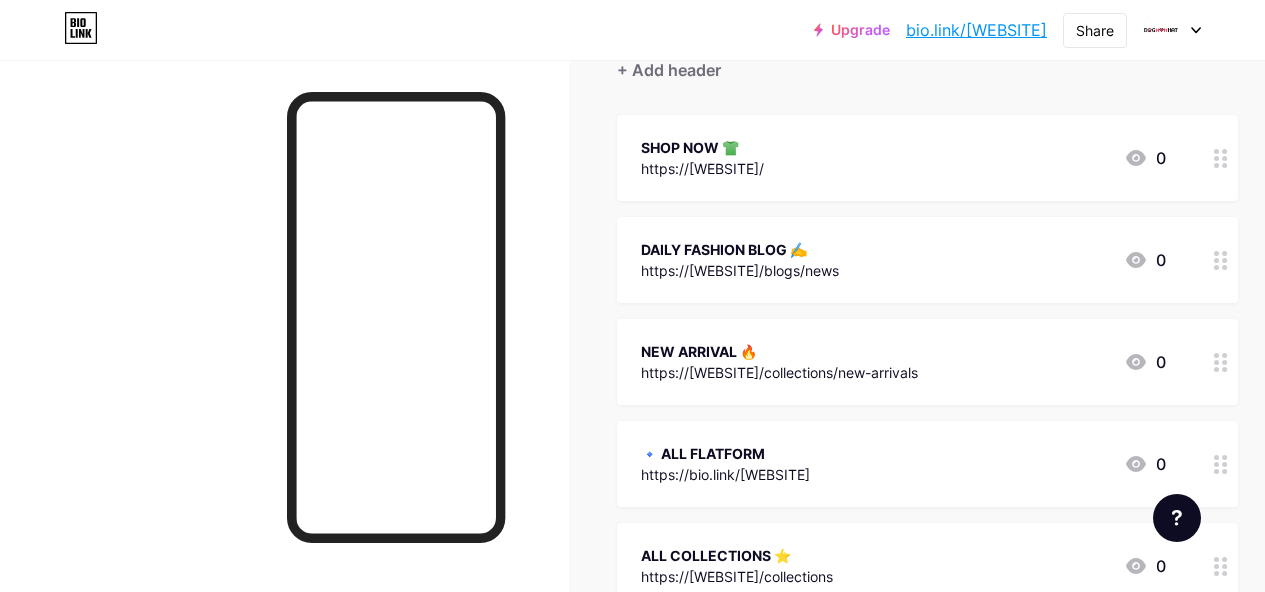 click on "https://bio.link/dogmomhatstores" at bounding box center (725, 474) 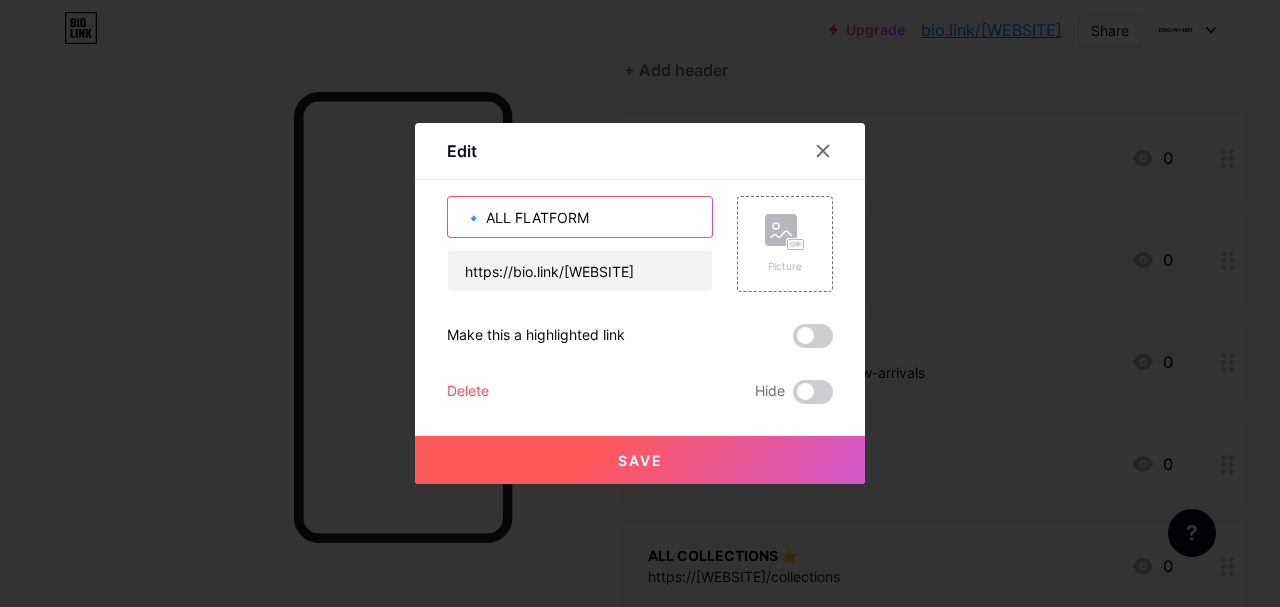 click on "🔹 ALL FLATFORM" at bounding box center (580, 217) 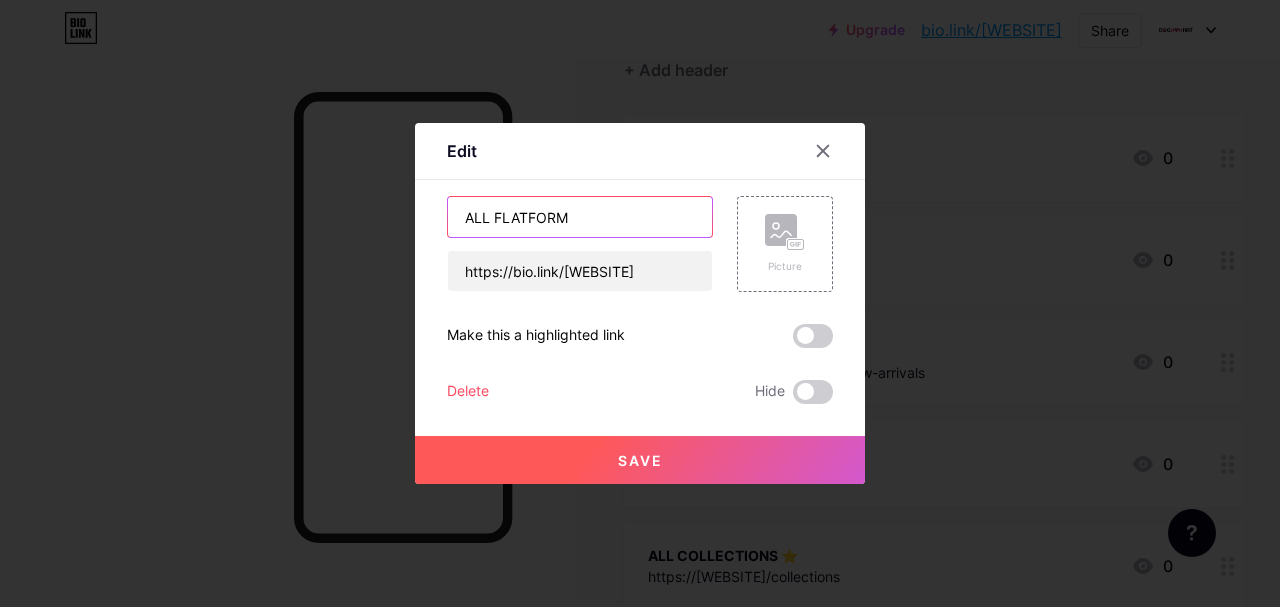 click on "ALL FLATFORM" at bounding box center [580, 217] 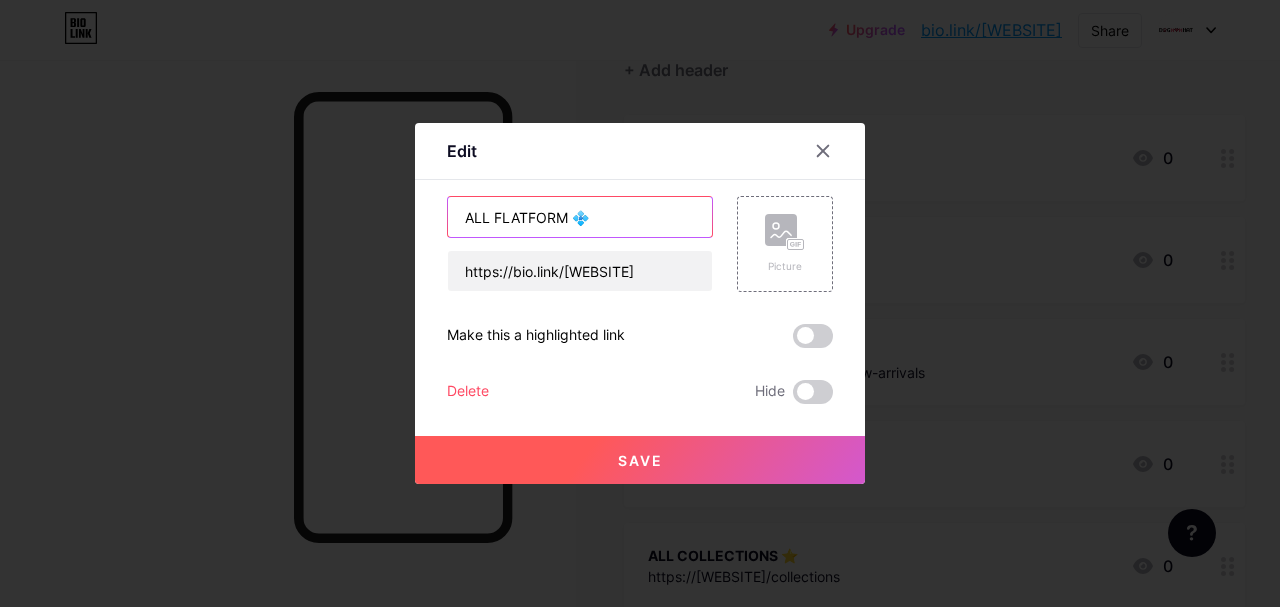 type on "ALL FLATFORM 💠" 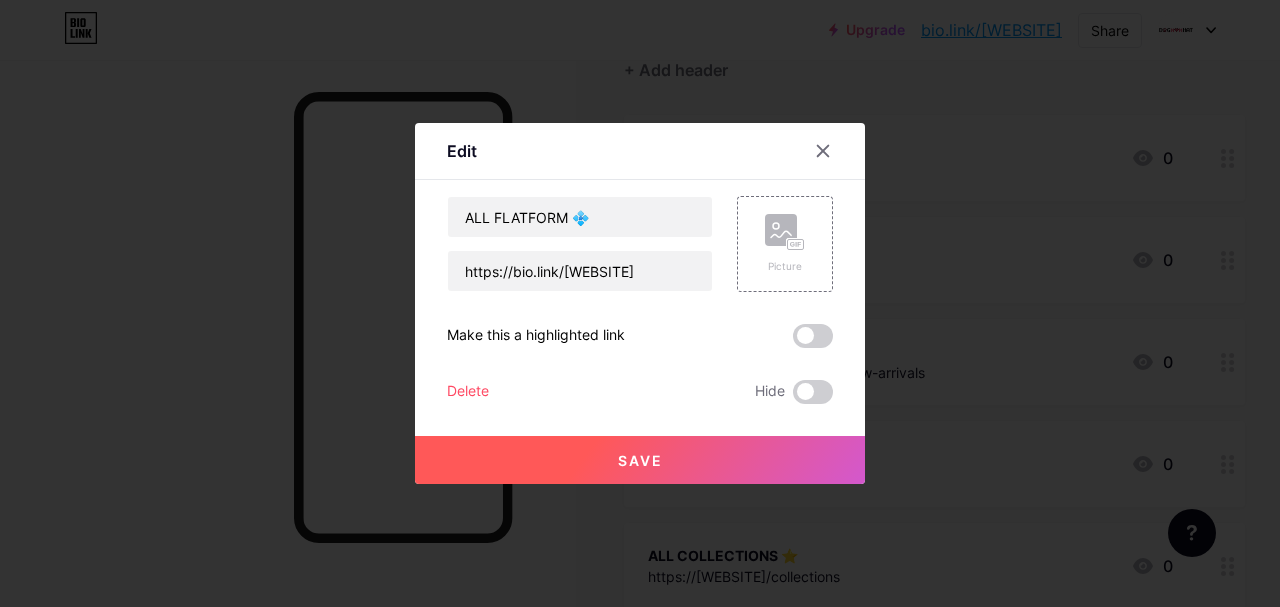 click on "Save" at bounding box center (640, 460) 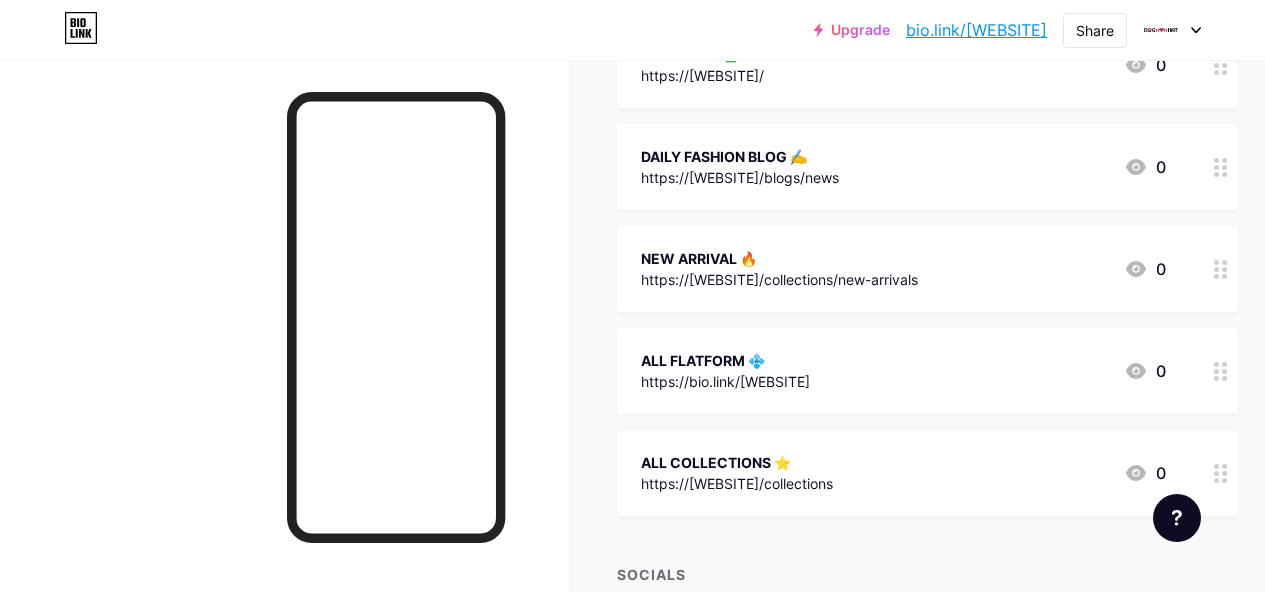 scroll, scrollTop: 400, scrollLeft: 0, axis: vertical 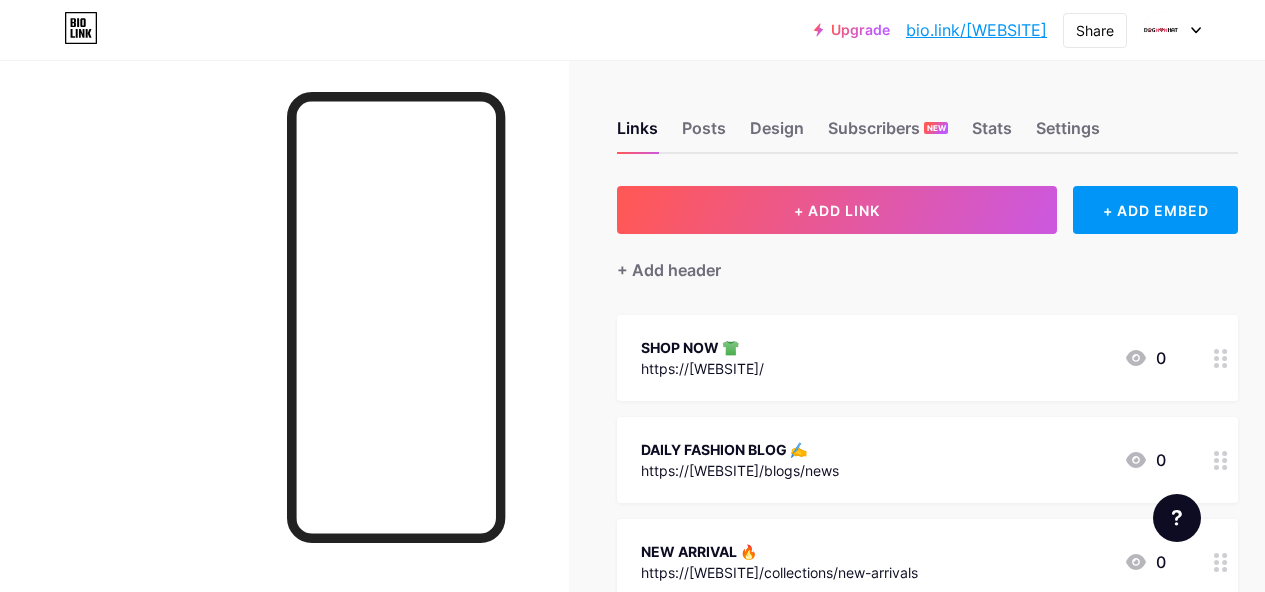 click on "bio.link/[USERNAME]" at bounding box center (976, 30) 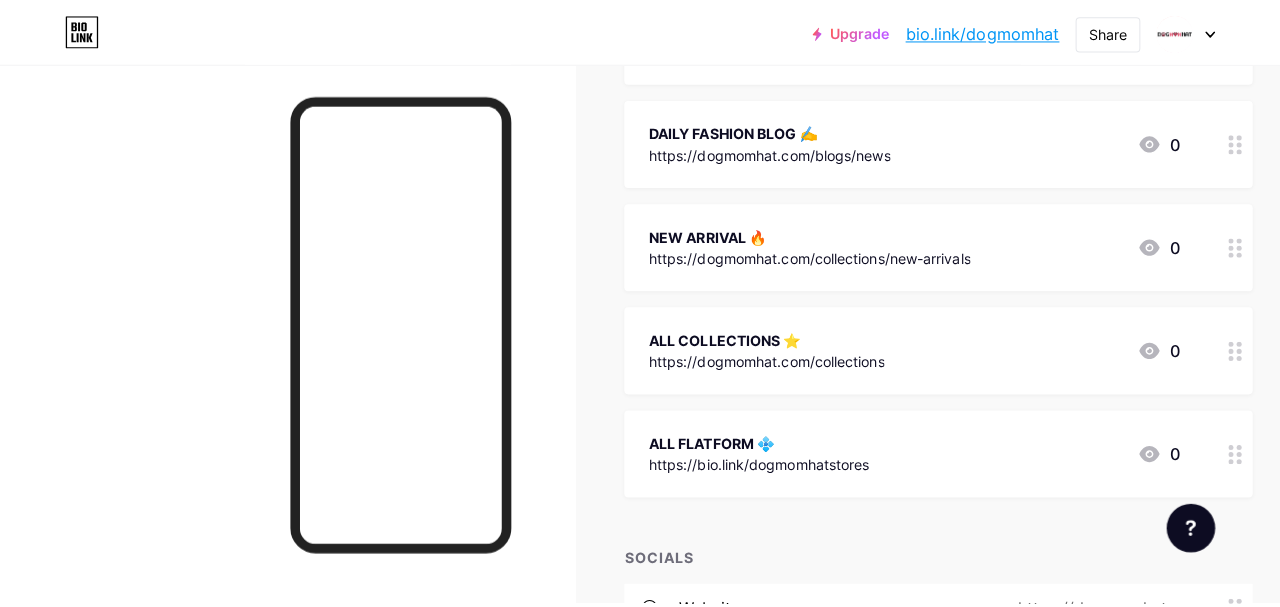 scroll, scrollTop: 0, scrollLeft: 0, axis: both 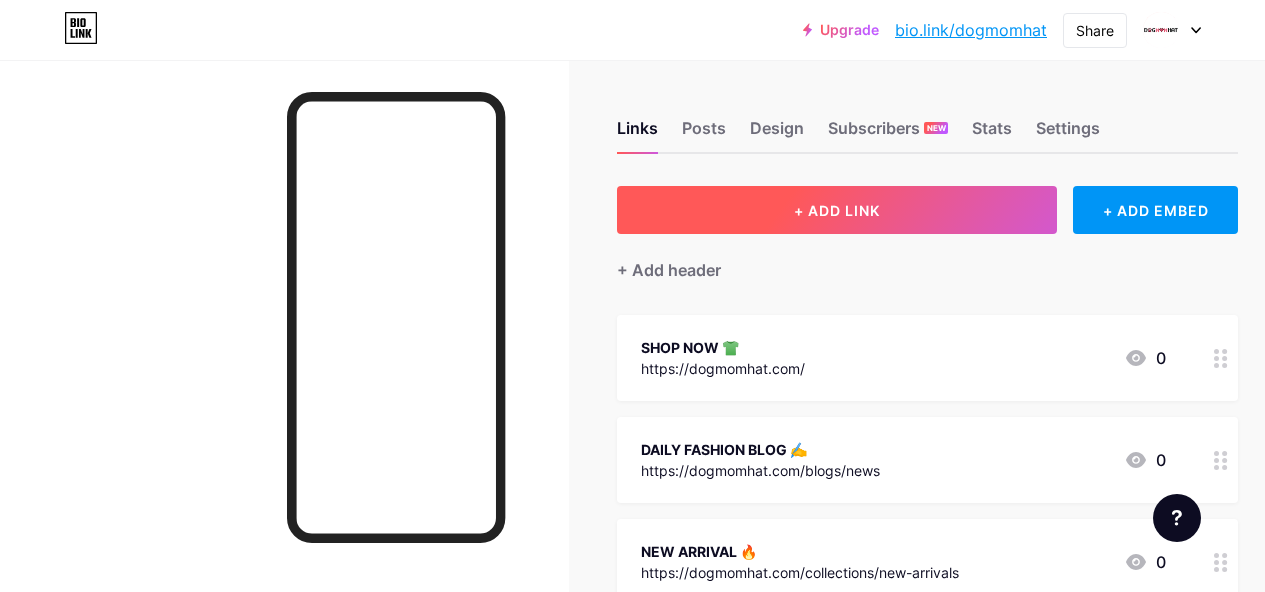 click on "+ ADD LINK" at bounding box center (837, 210) 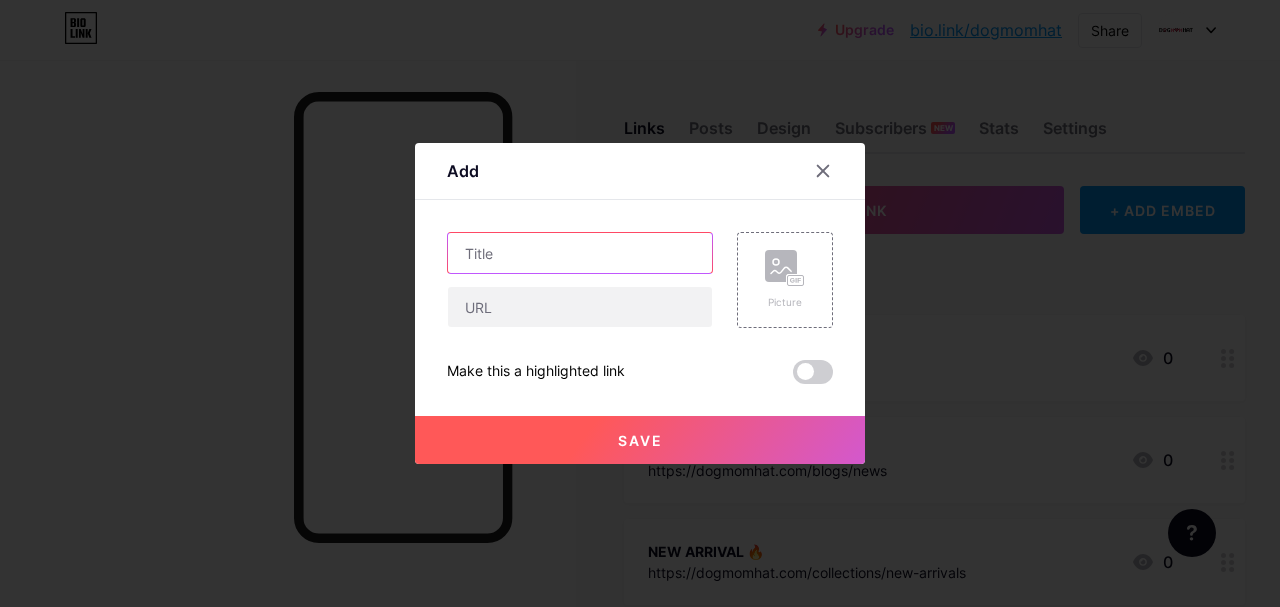 click at bounding box center (580, 253) 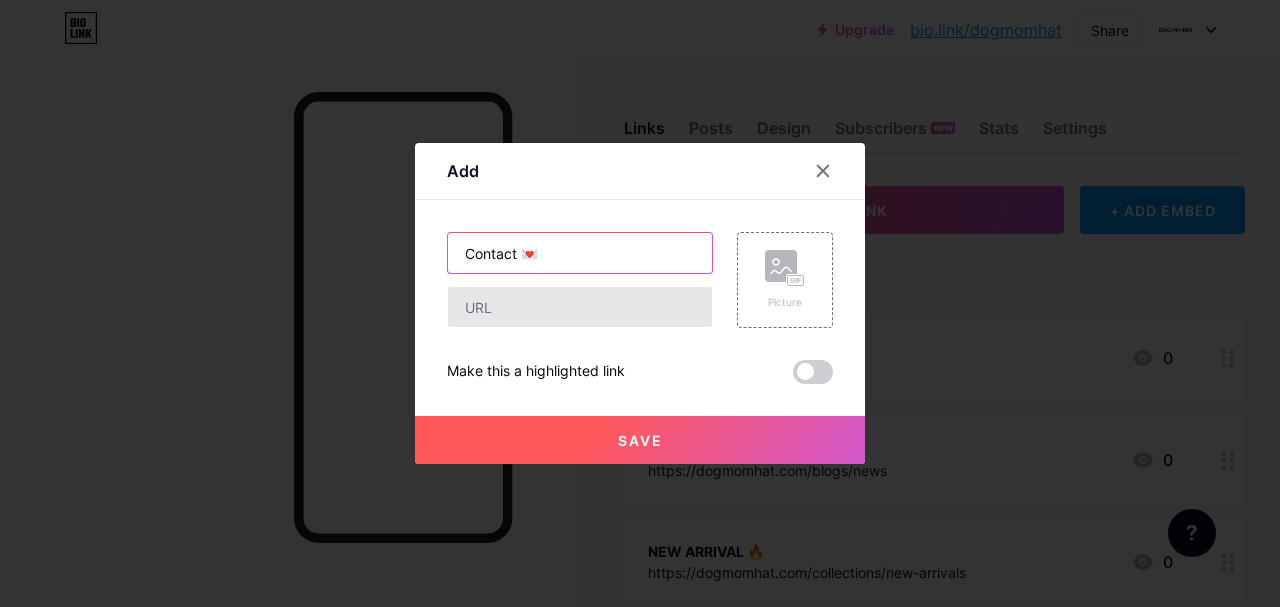 type on "Contact 💌" 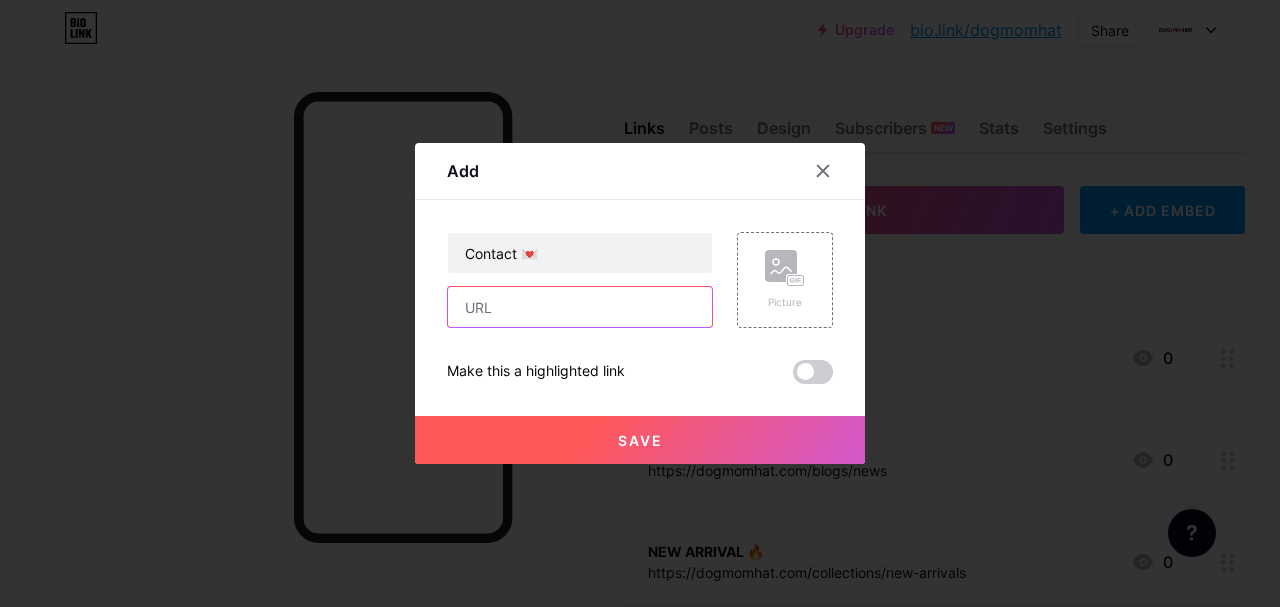 click at bounding box center [580, 307] 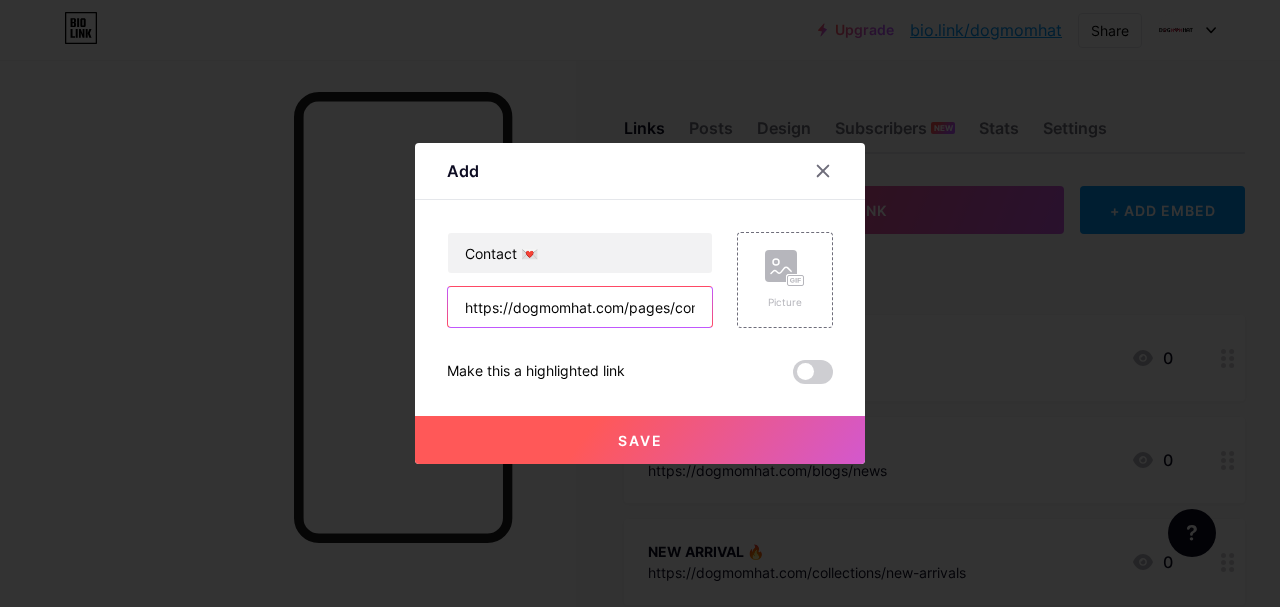 scroll, scrollTop: 0, scrollLeft: 31, axis: horizontal 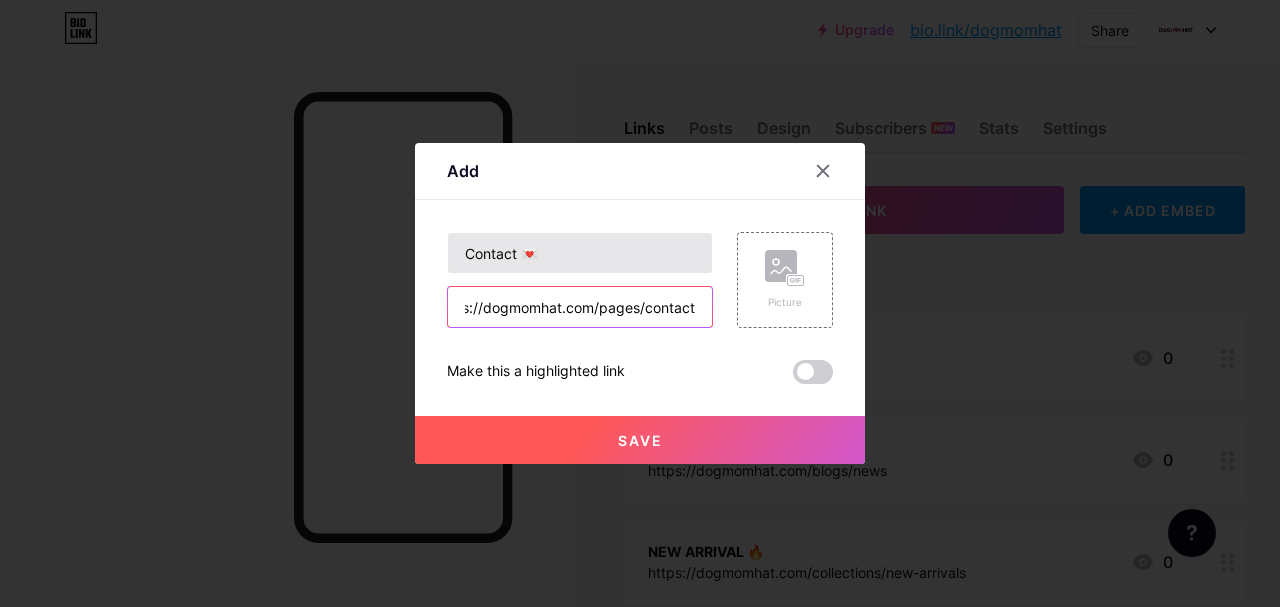 type on "https://dogmomhat.com/pages/contact" 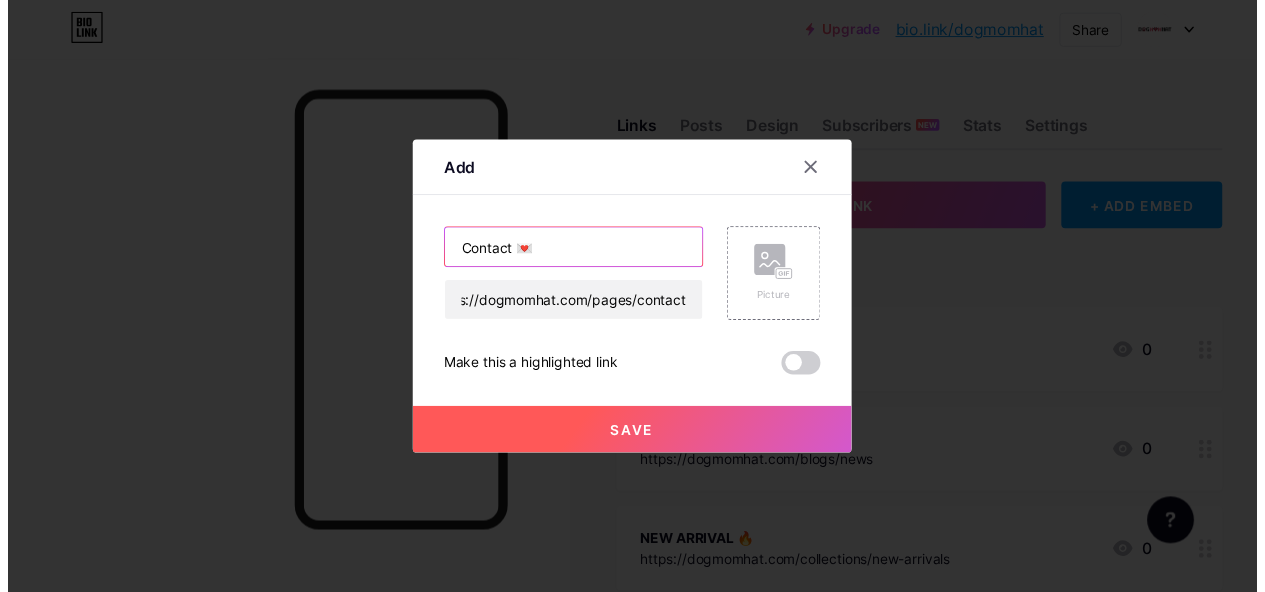 scroll, scrollTop: 0, scrollLeft: 0, axis: both 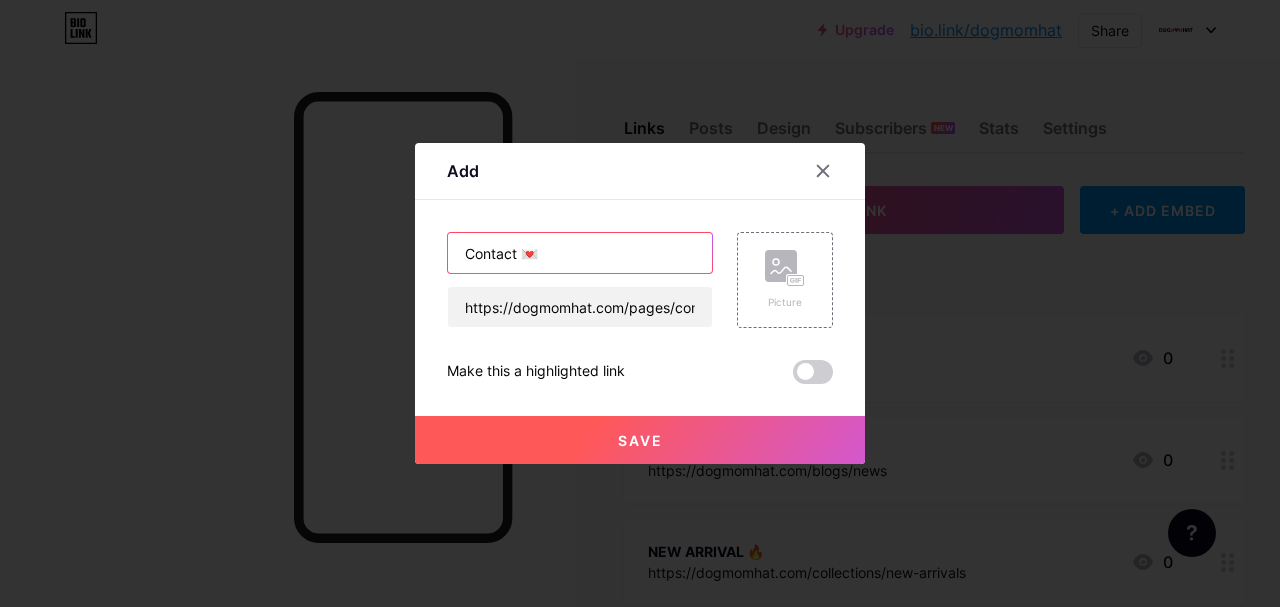drag, startPoint x: 507, startPoint y: 250, endPoint x: 279, endPoint y: 251, distance: 228.0022 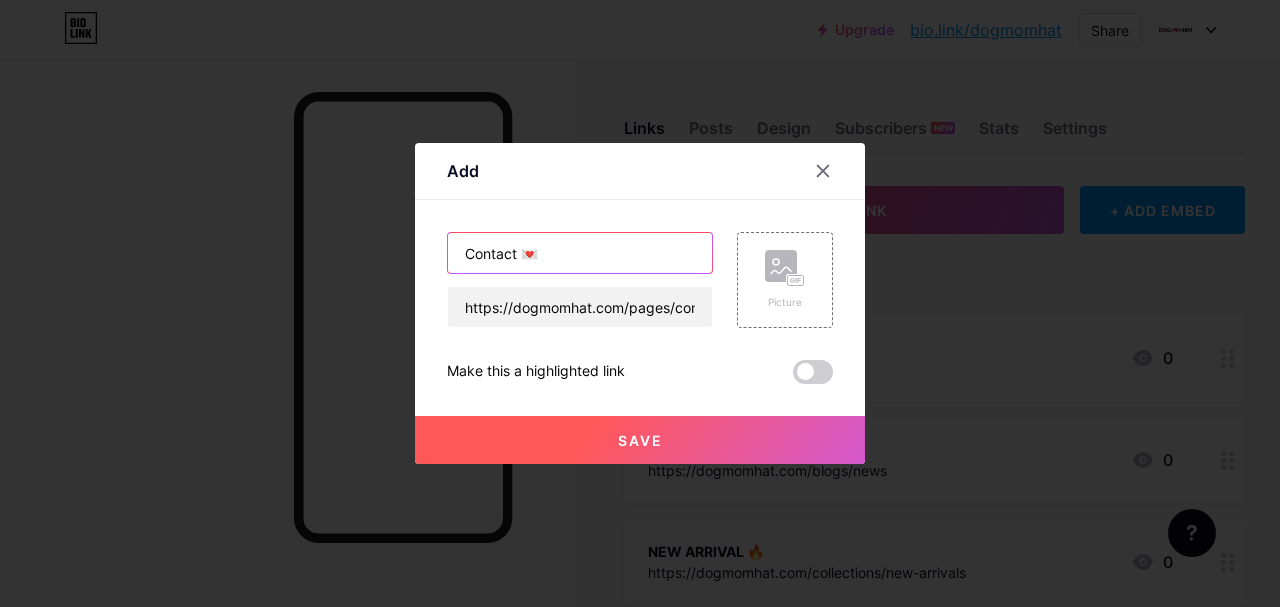 click on "Add           Content
YouTube
Play YouTube video without leaving your page.
ADD
Vimeo
Play Vimeo video without leaving your page.
ADD
Tiktok
Grow your TikTok following
ADD
Tweet
Embed a tweet.
ADD
Reddit
Showcase your Reddit profile
ADD
Spotify
Embed Spotify to play the preview of a track.
ADD
Twitch
Play Twitch video without leaving your page.
ADD
SoundCloud" at bounding box center (640, 303) 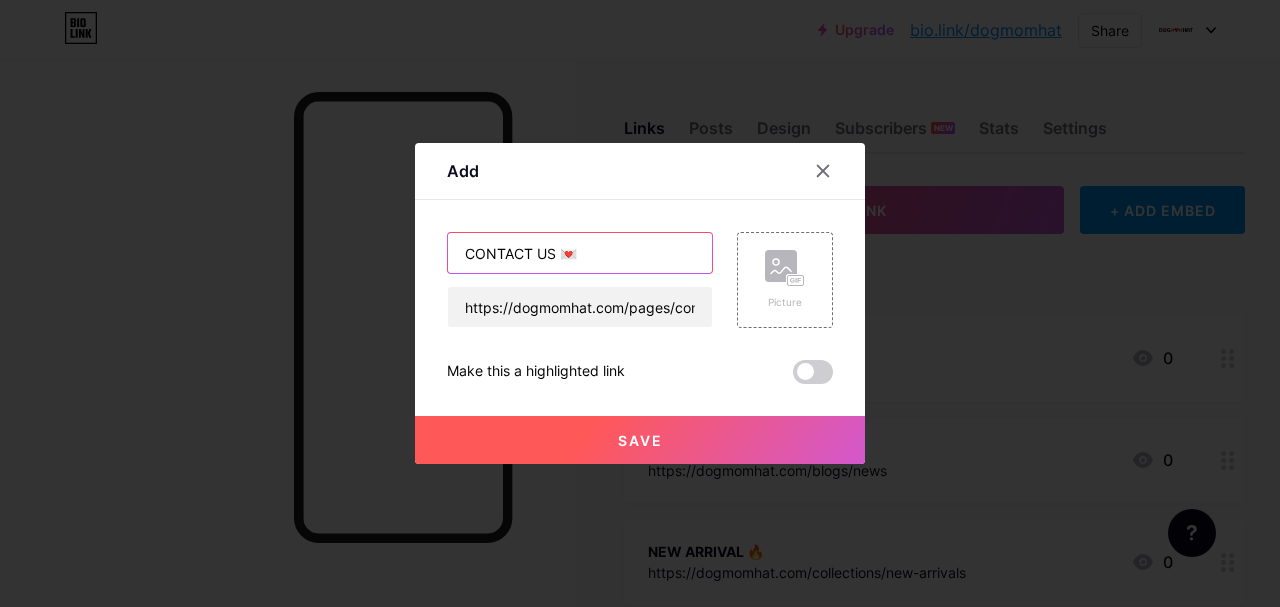 type on "CONTACT US 💌" 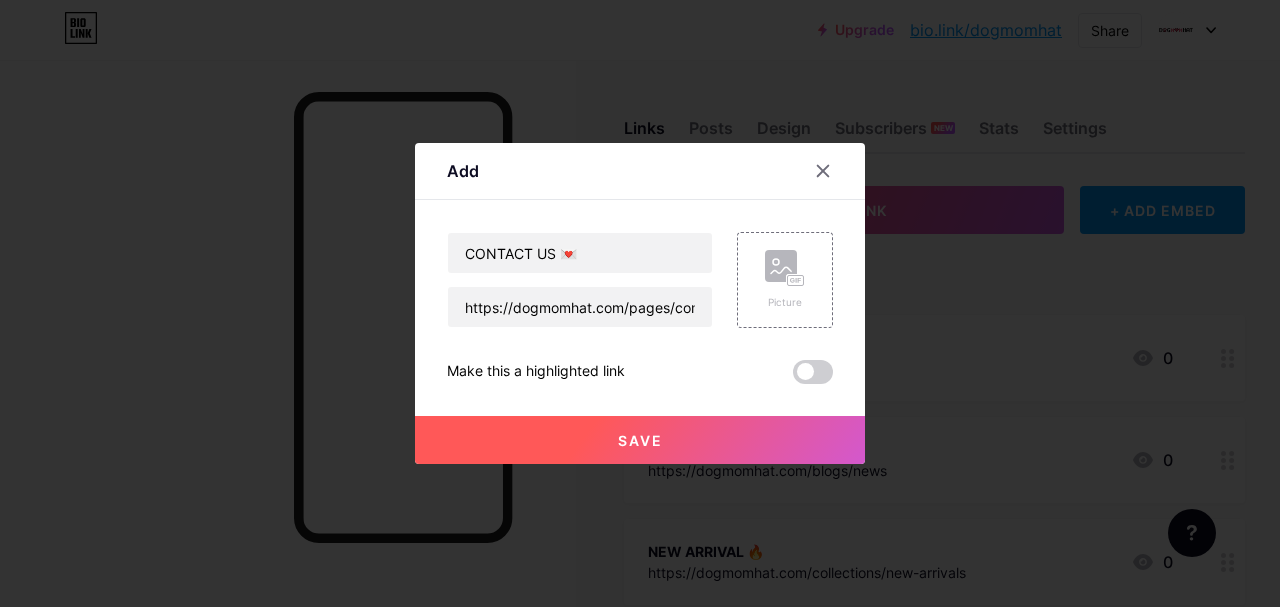 click on "Save" at bounding box center (640, 440) 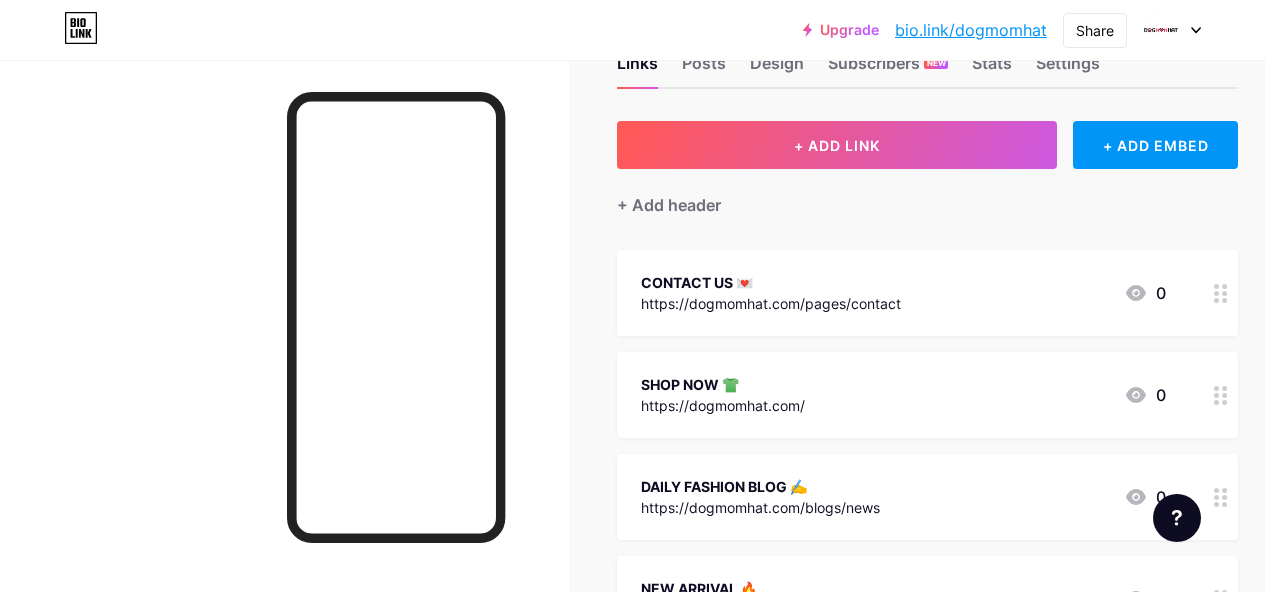 scroll, scrollTop: 100, scrollLeft: 0, axis: vertical 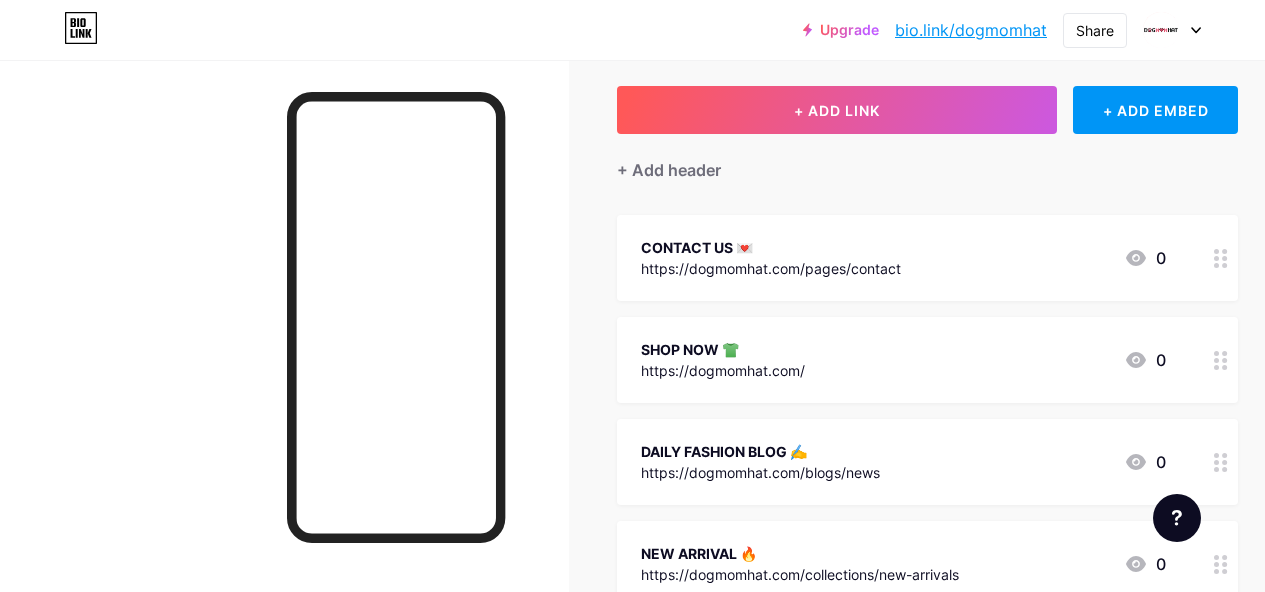 type 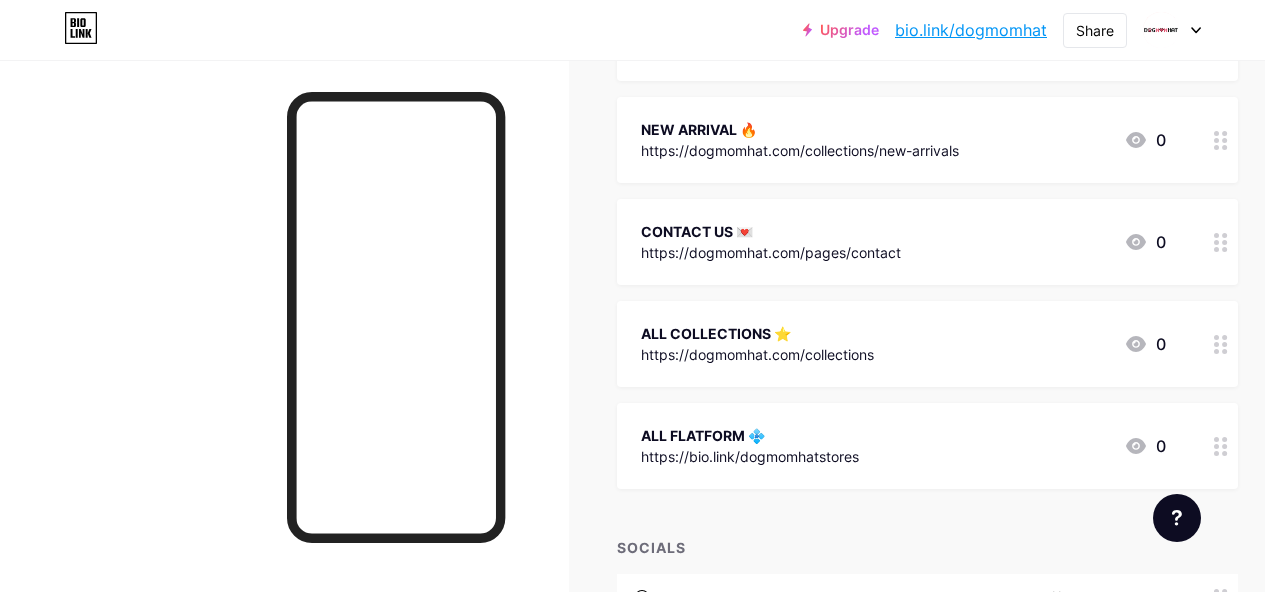 scroll, scrollTop: 400, scrollLeft: 0, axis: vertical 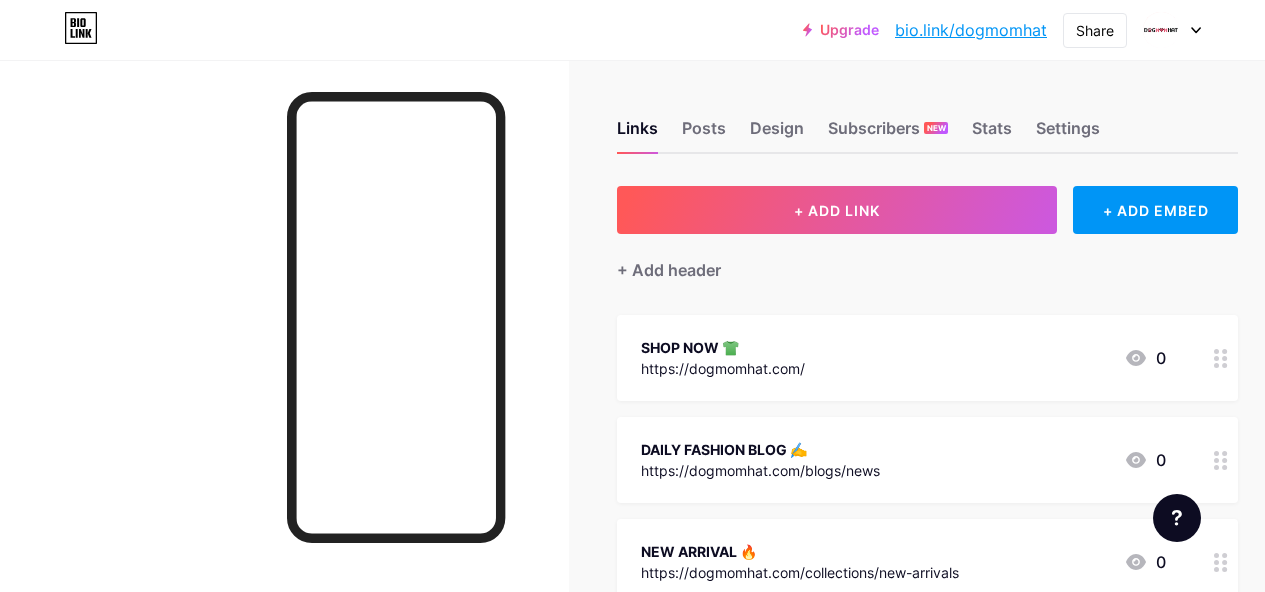click on "bio.link/[USERNAME]" at bounding box center [971, 30] 